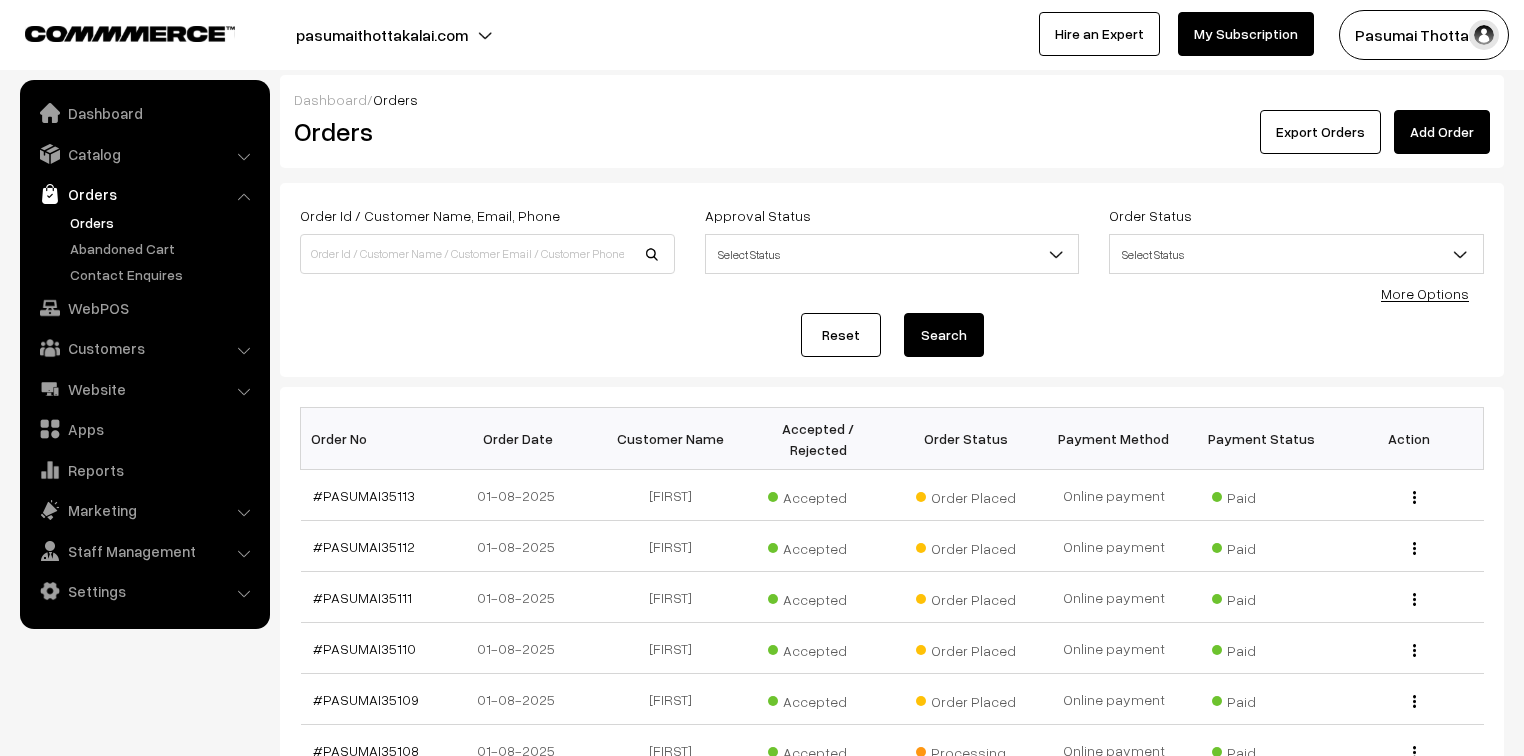 scroll, scrollTop: 0, scrollLeft: 0, axis: both 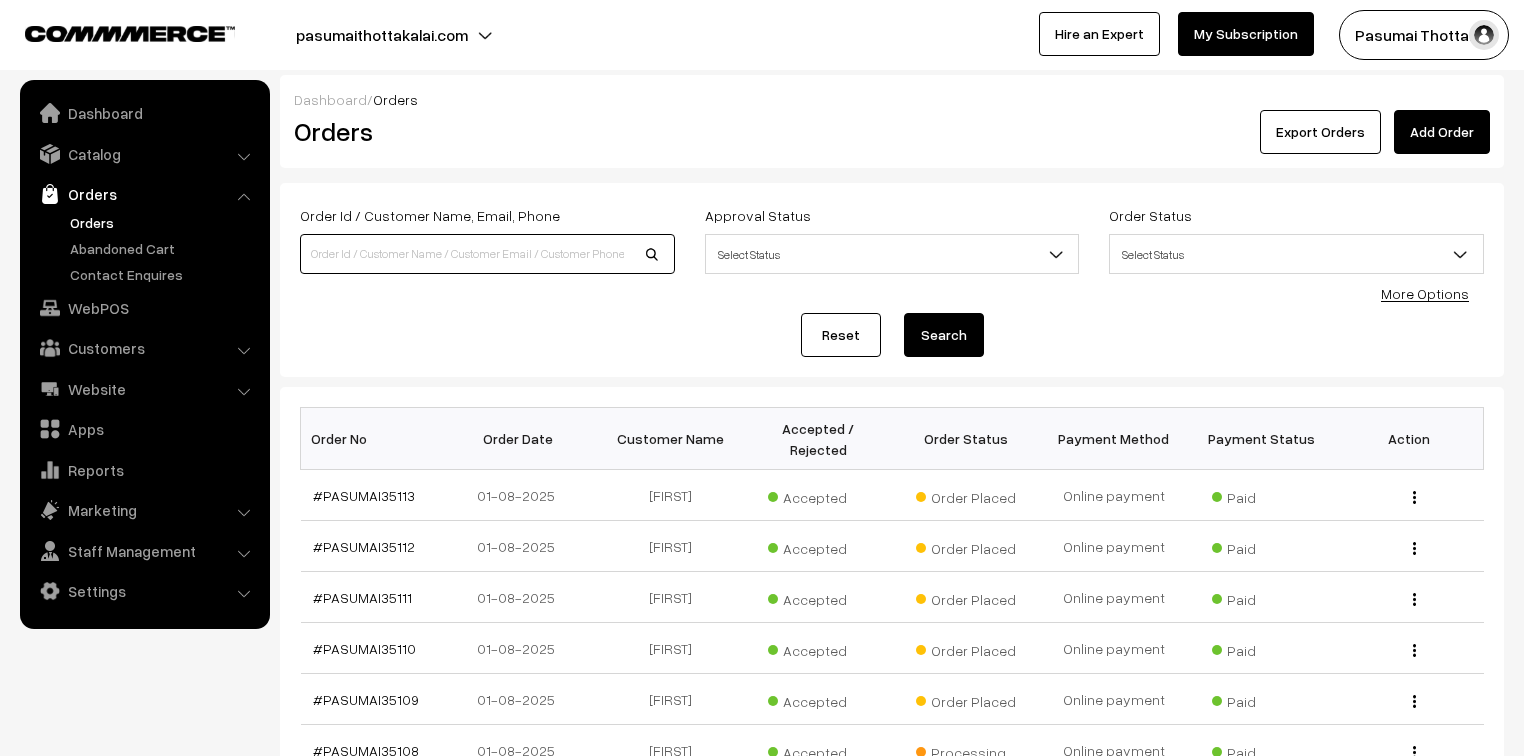 click at bounding box center (487, 254) 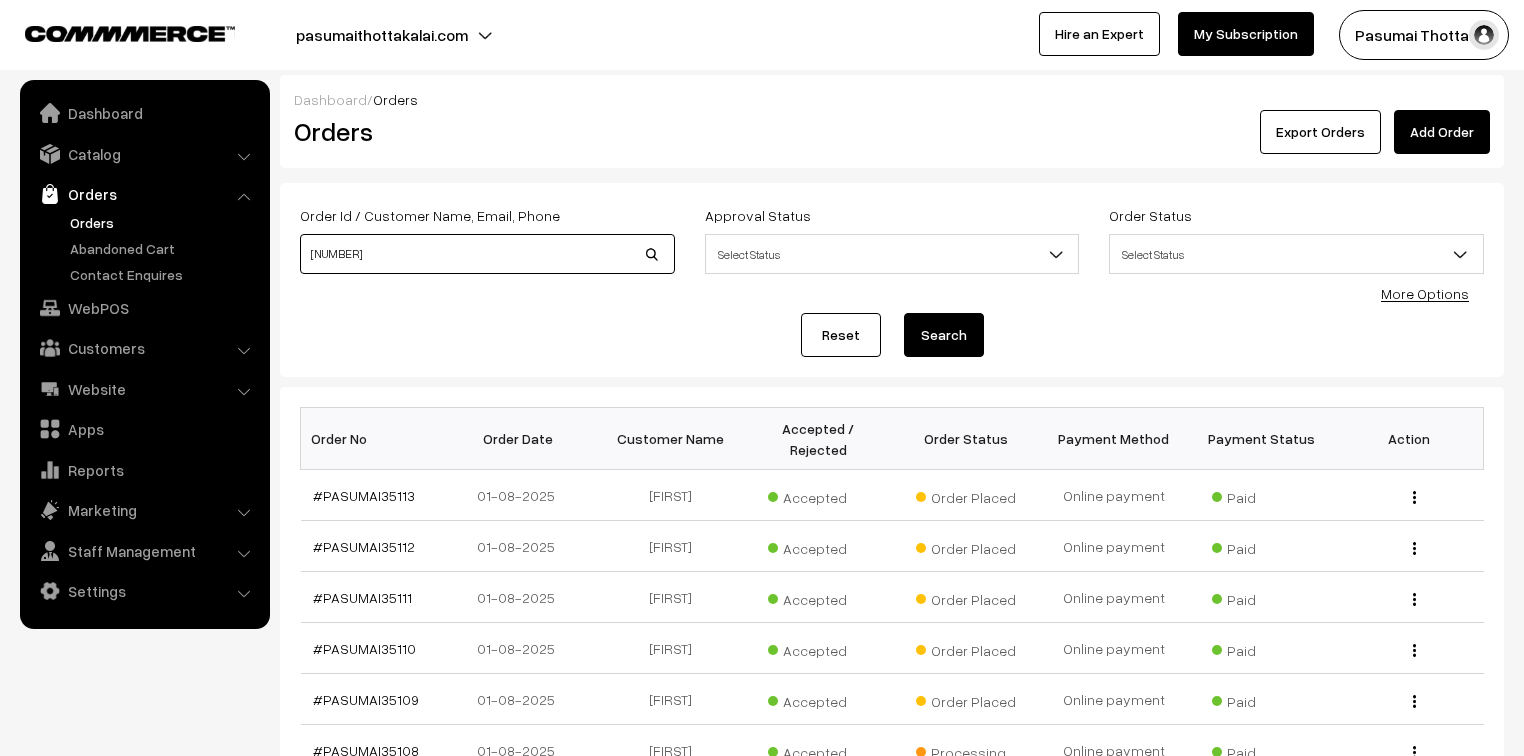 type on "34980" 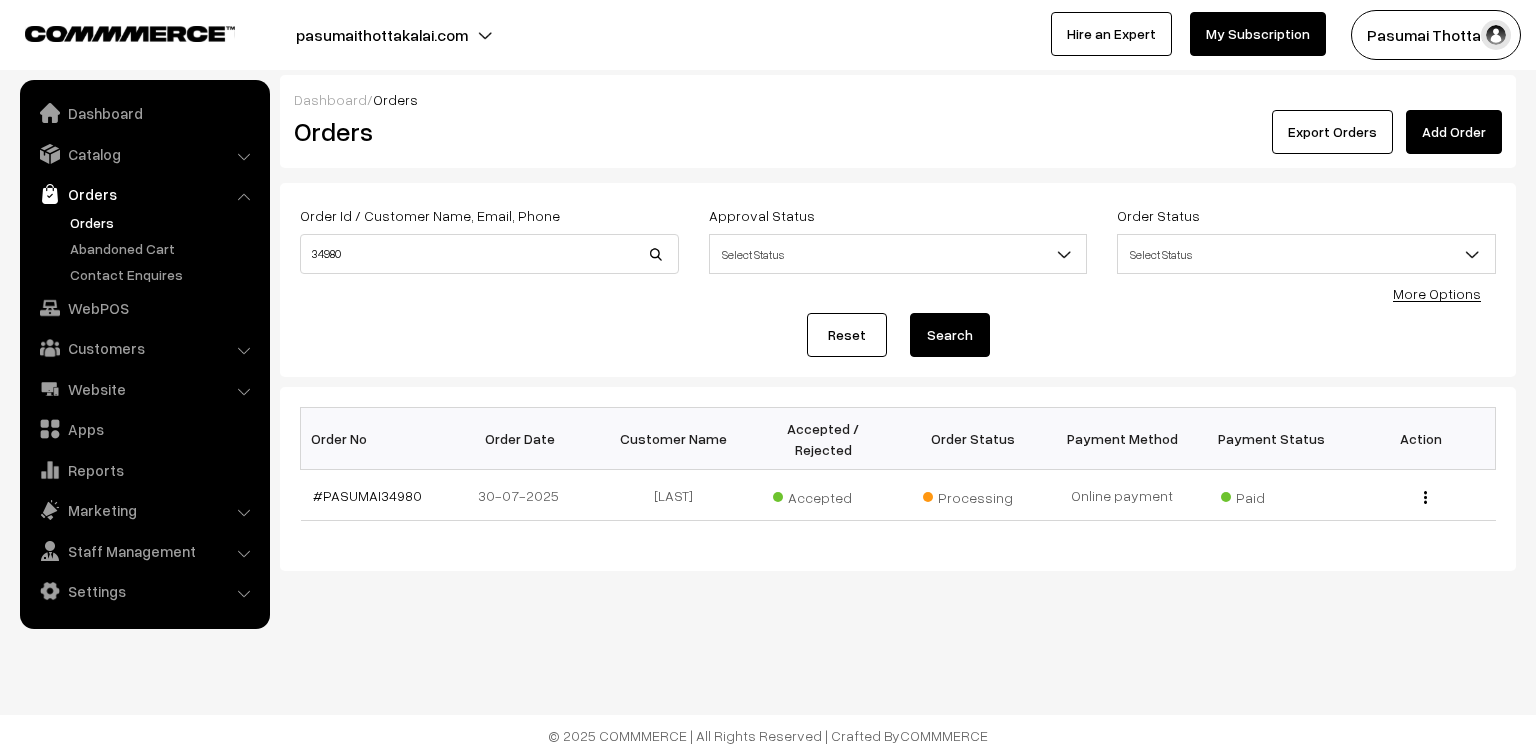 scroll, scrollTop: 0, scrollLeft: 0, axis: both 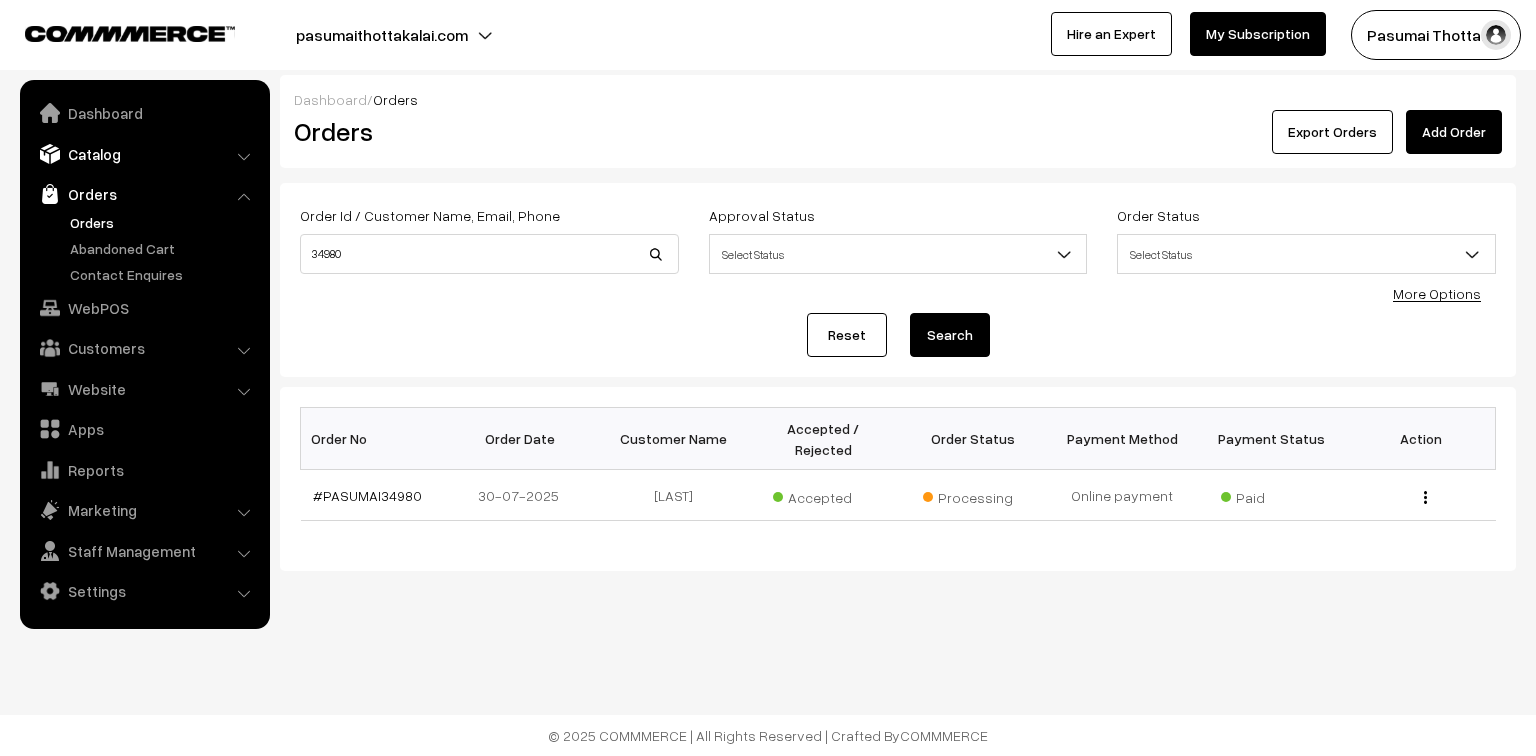click on "Catalog" at bounding box center [144, 154] 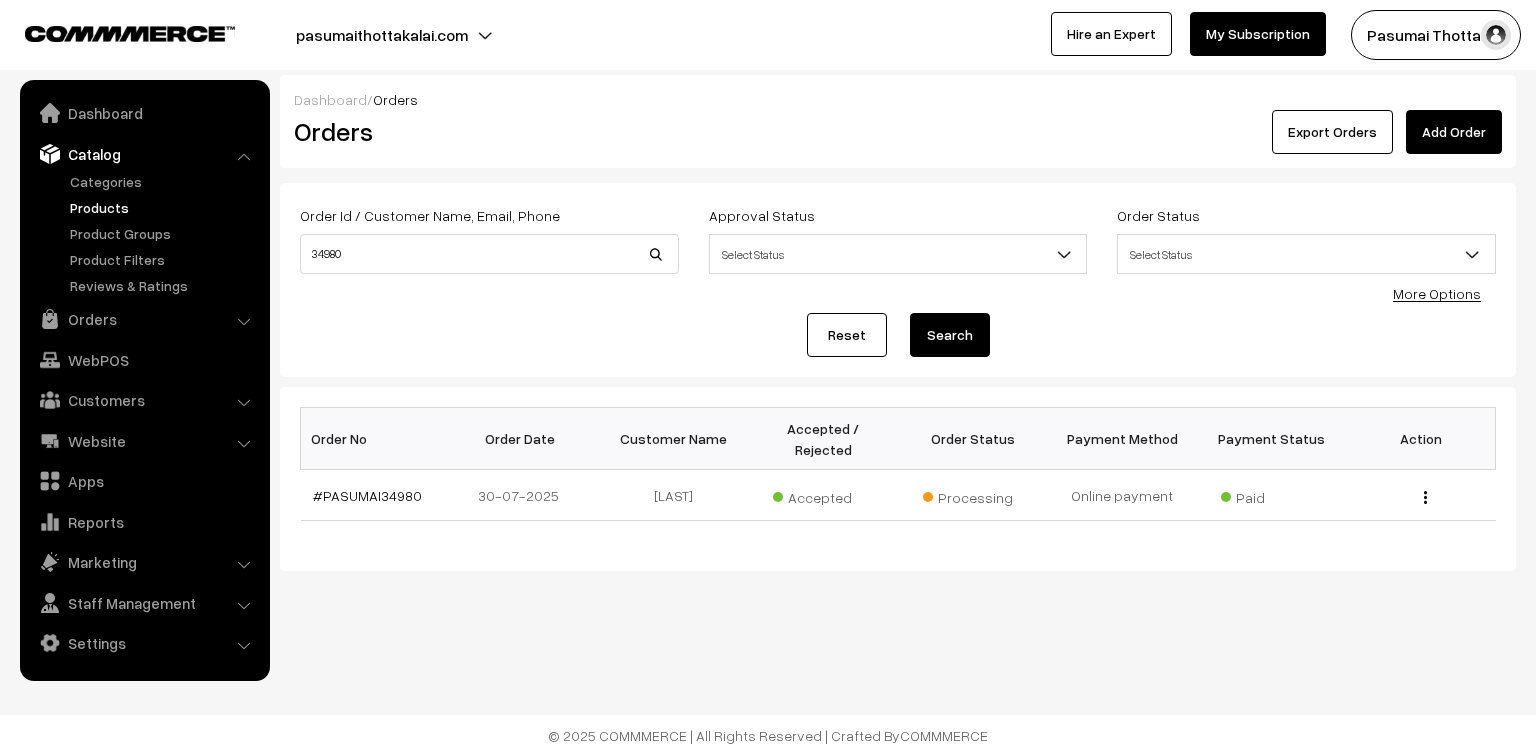 click on "Products" at bounding box center (164, 207) 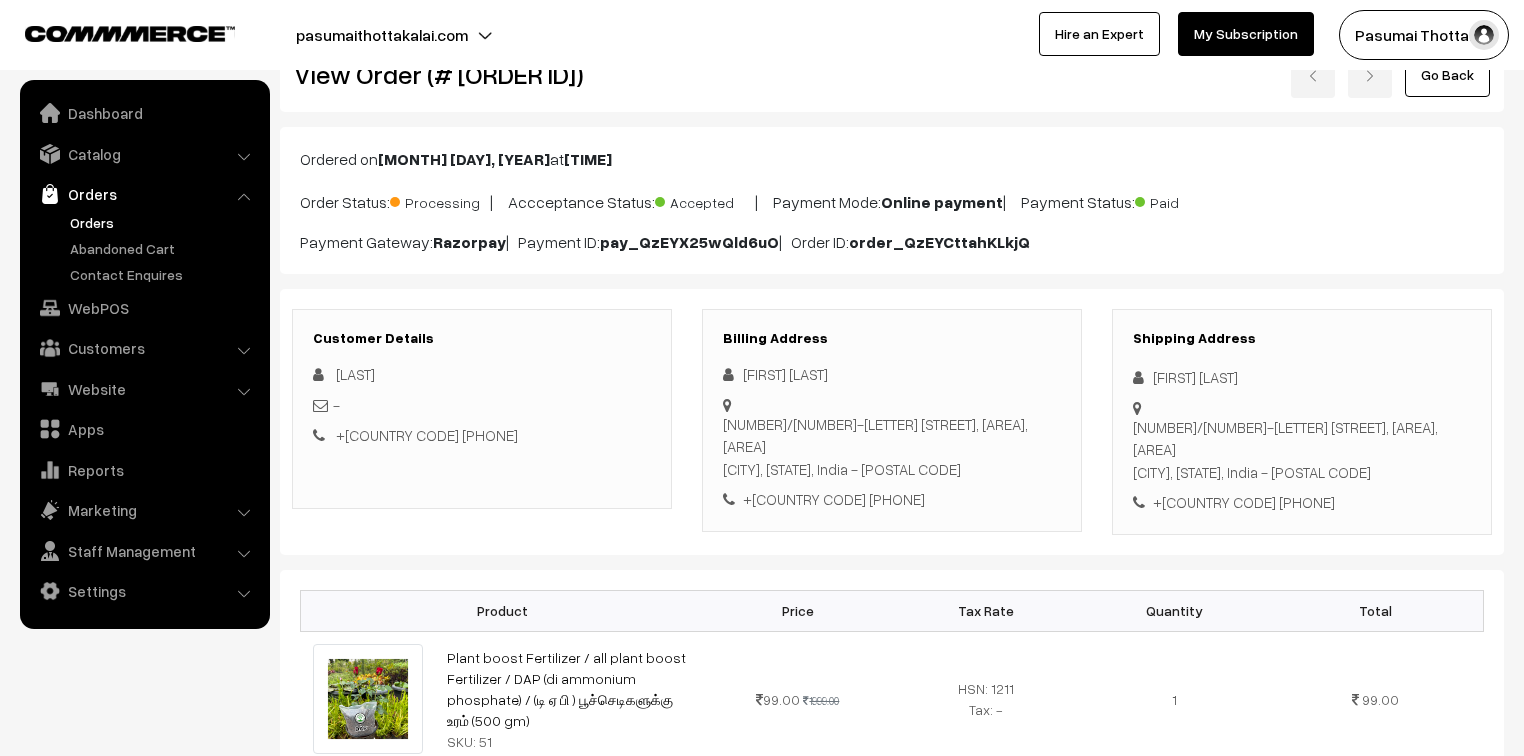 scroll, scrollTop: 0, scrollLeft: 0, axis: both 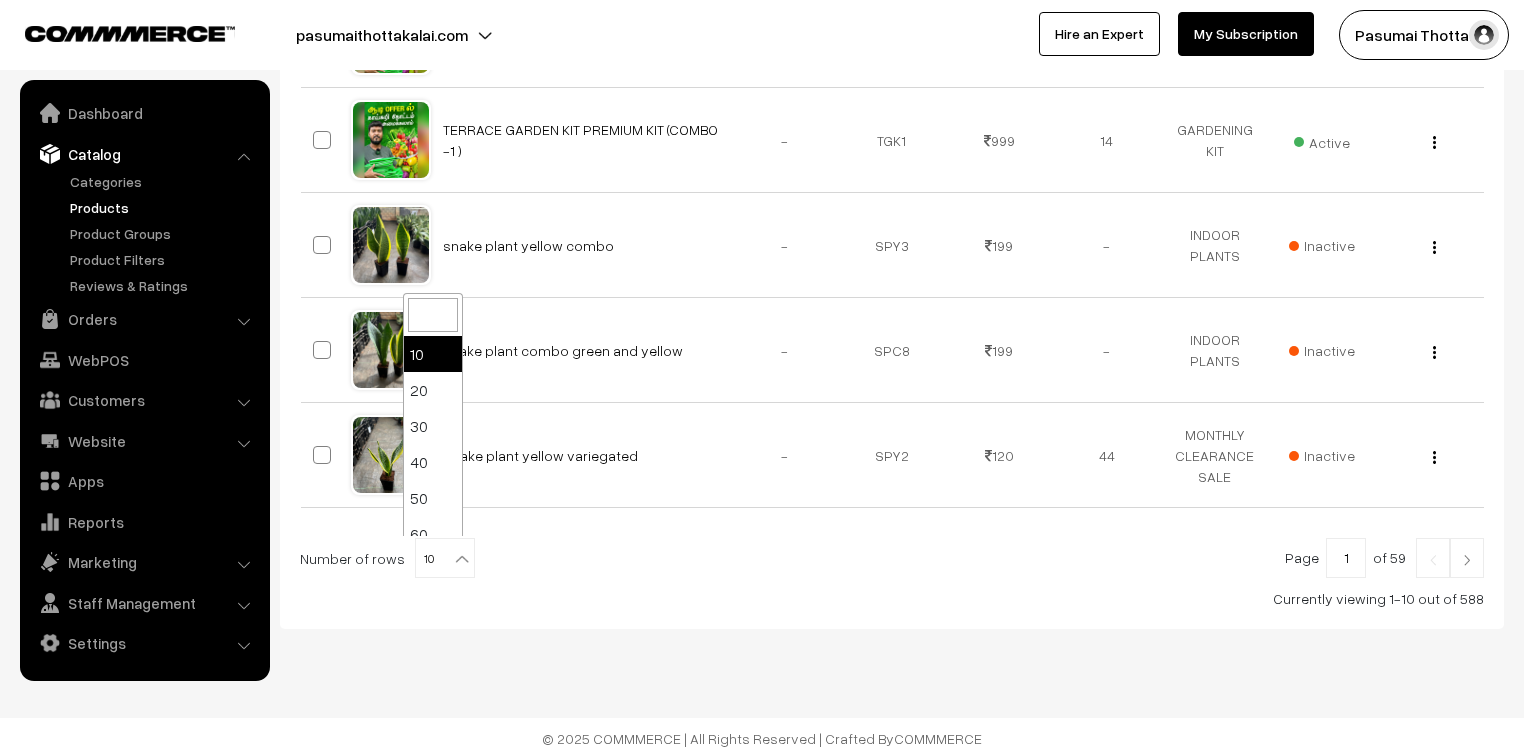 click at bounding box center (462, 559) 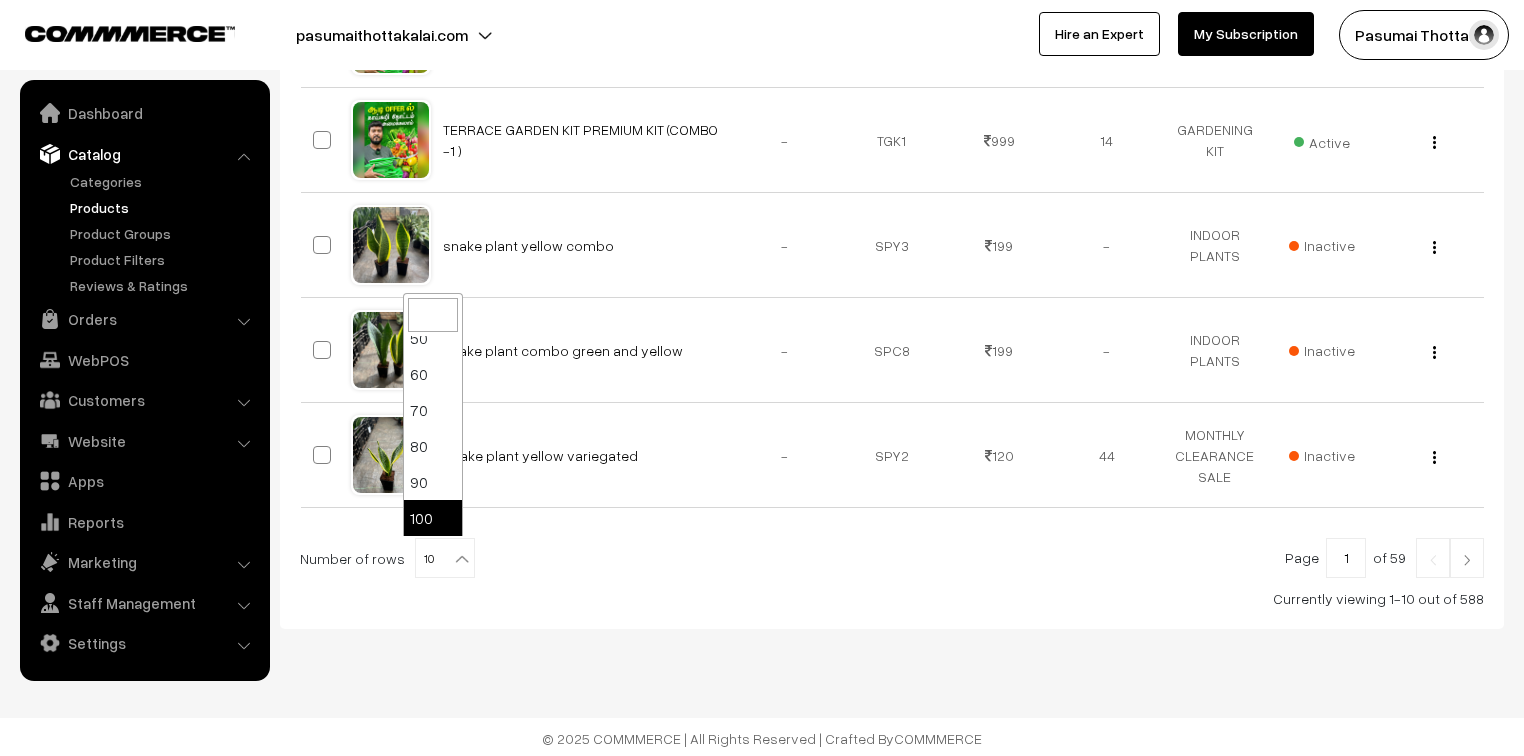 select on "100" 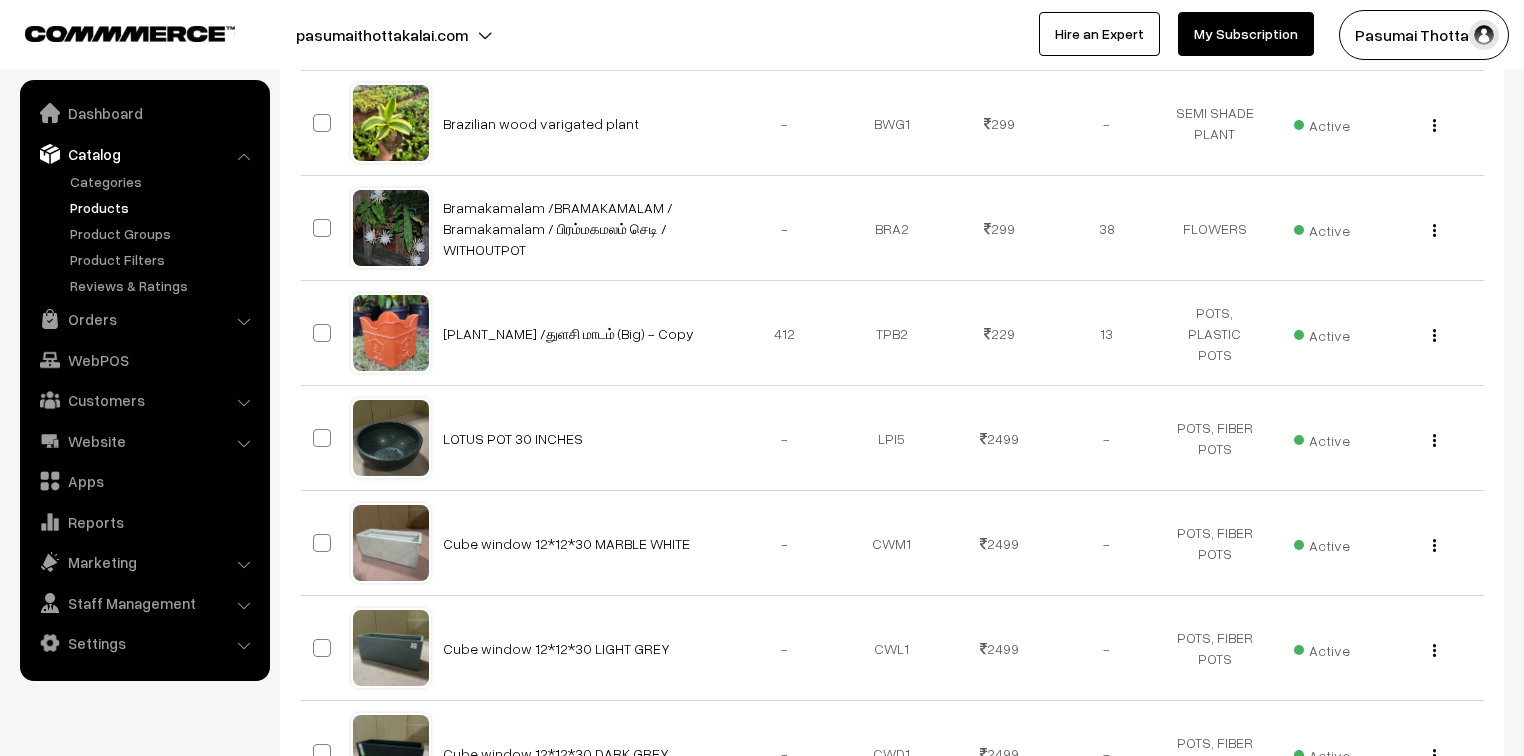 scroll, scrollTop: 3600, scrollLeft: 0, axis: vertical 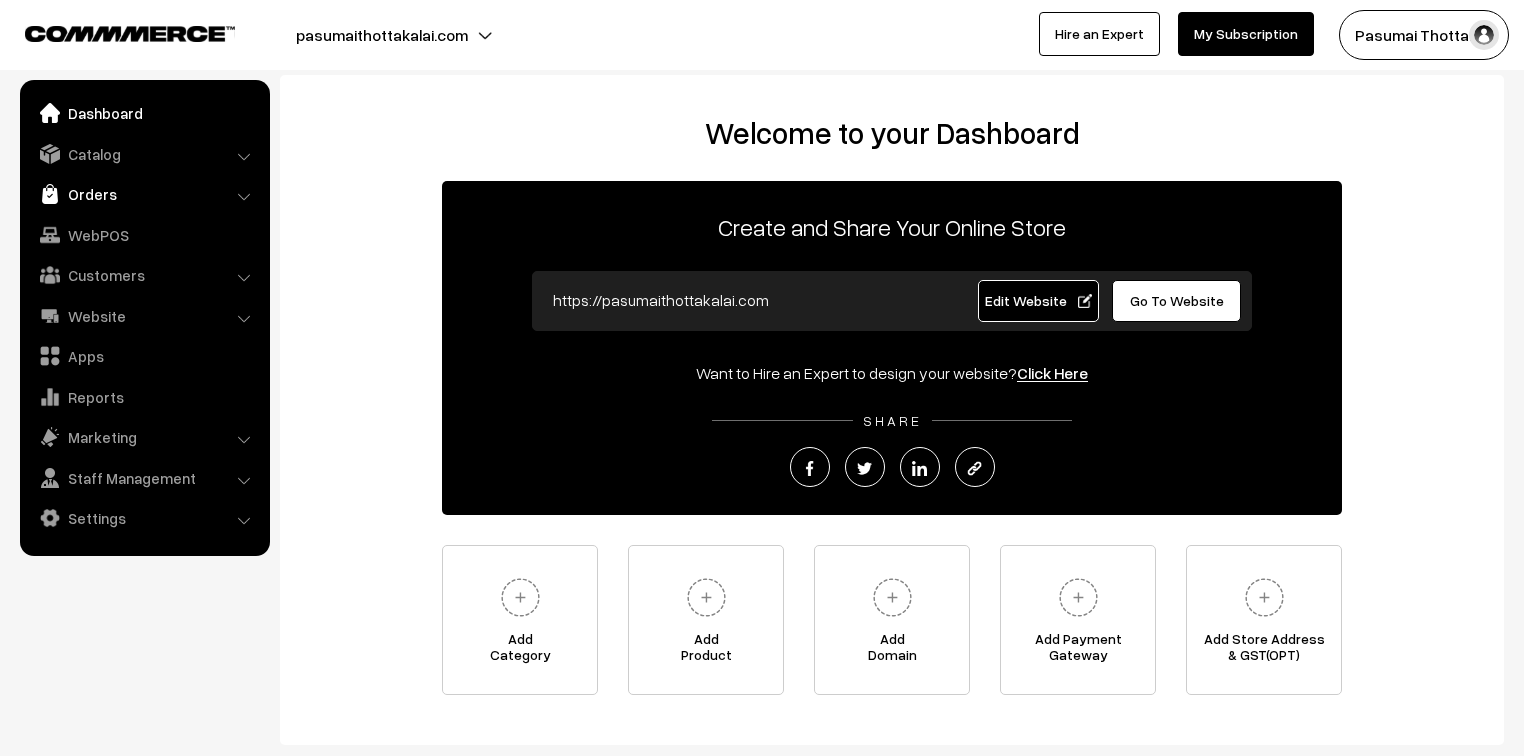 click on "Orders" at bounding box center [144, 194] 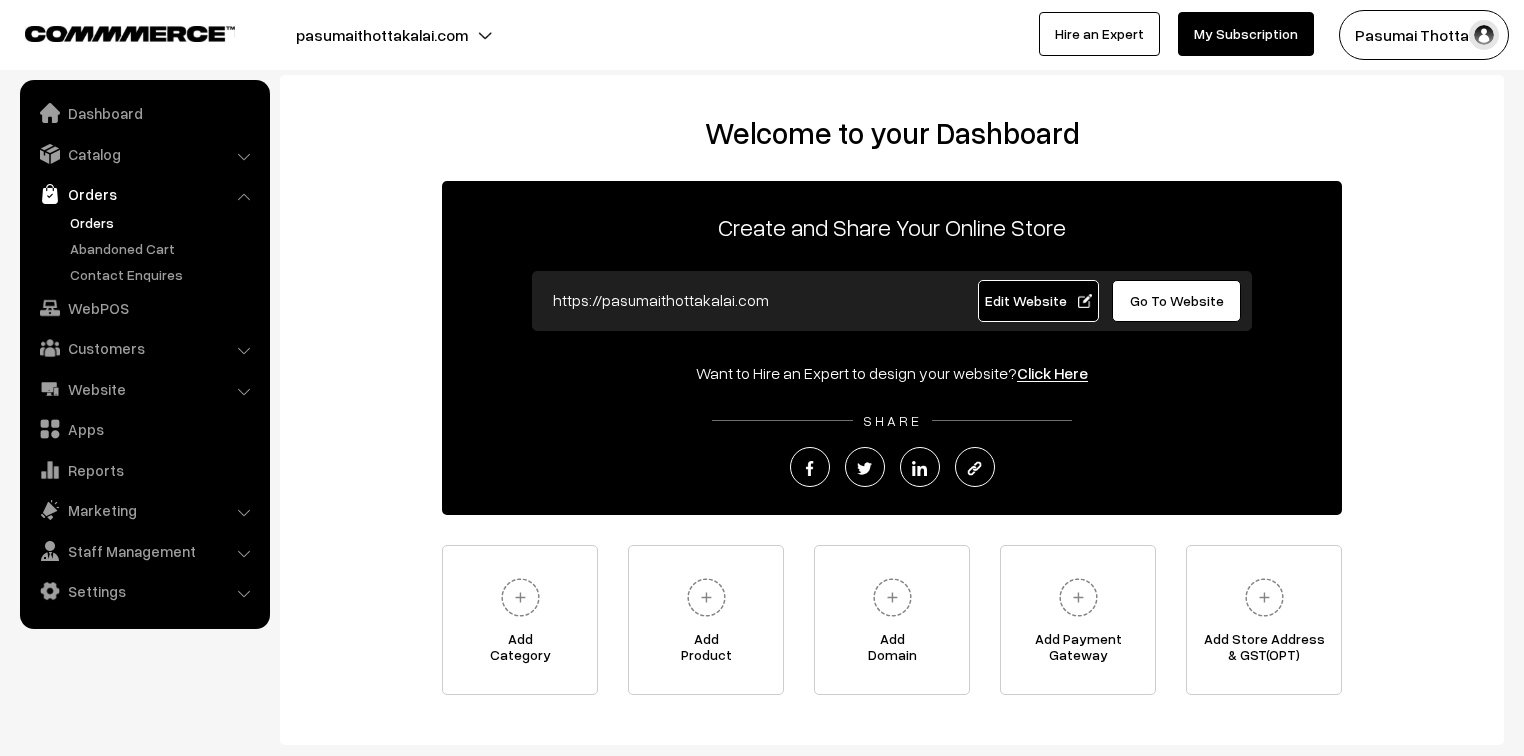 click on "Orders" at bounding box center [164, 222] 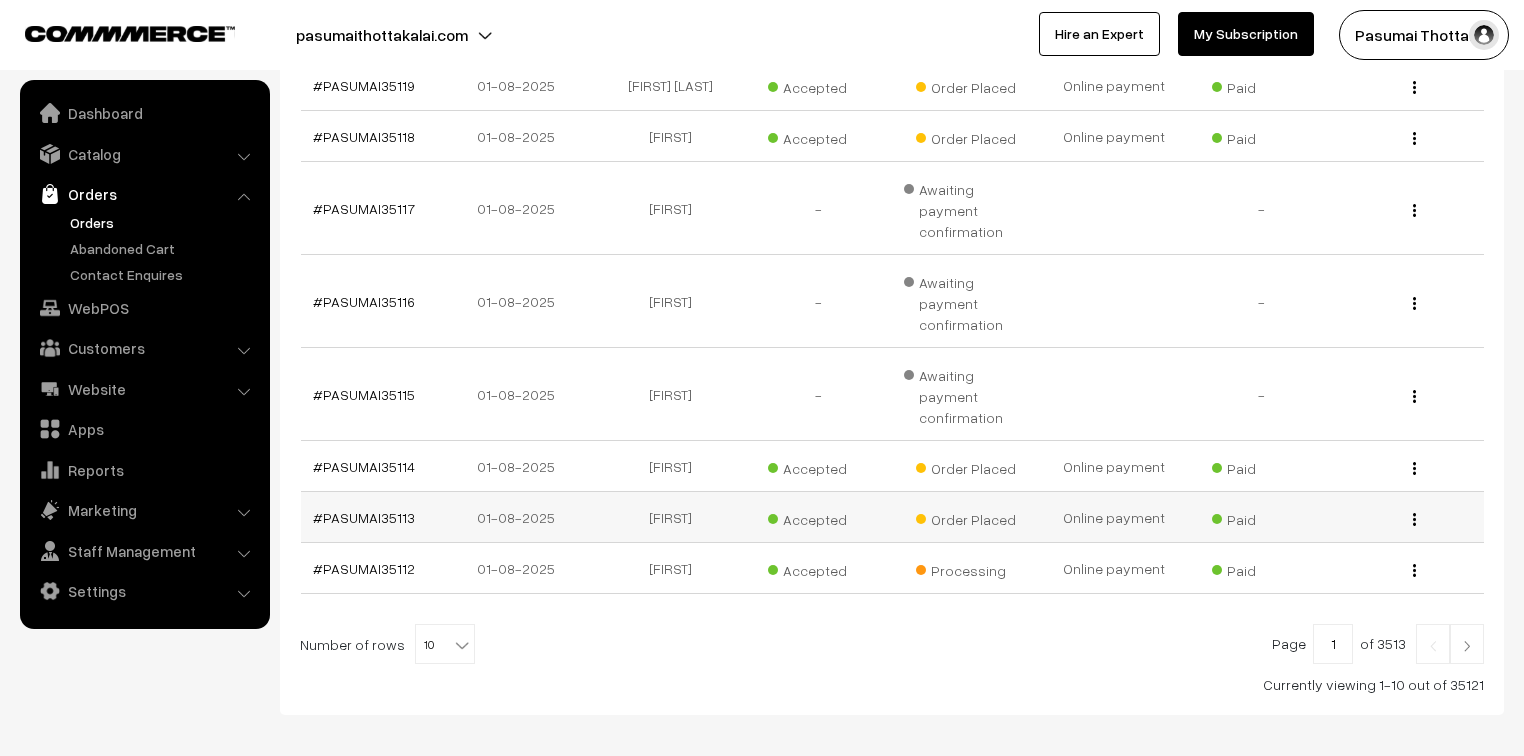 scroll, scrollTop: 514, scrollLeft: 0, axis: vertical 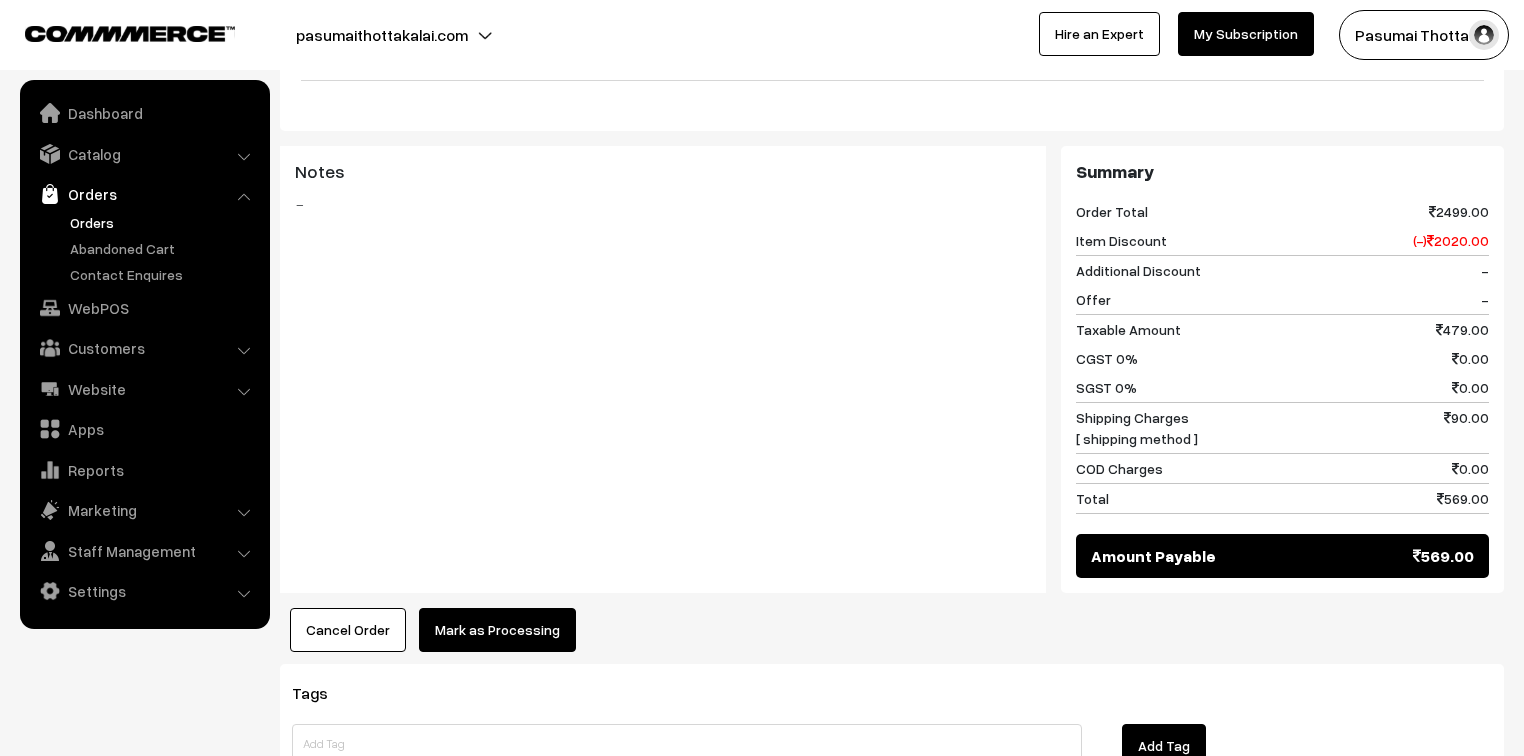 click on "Mark as Processing" at bounding box center [497, 630] 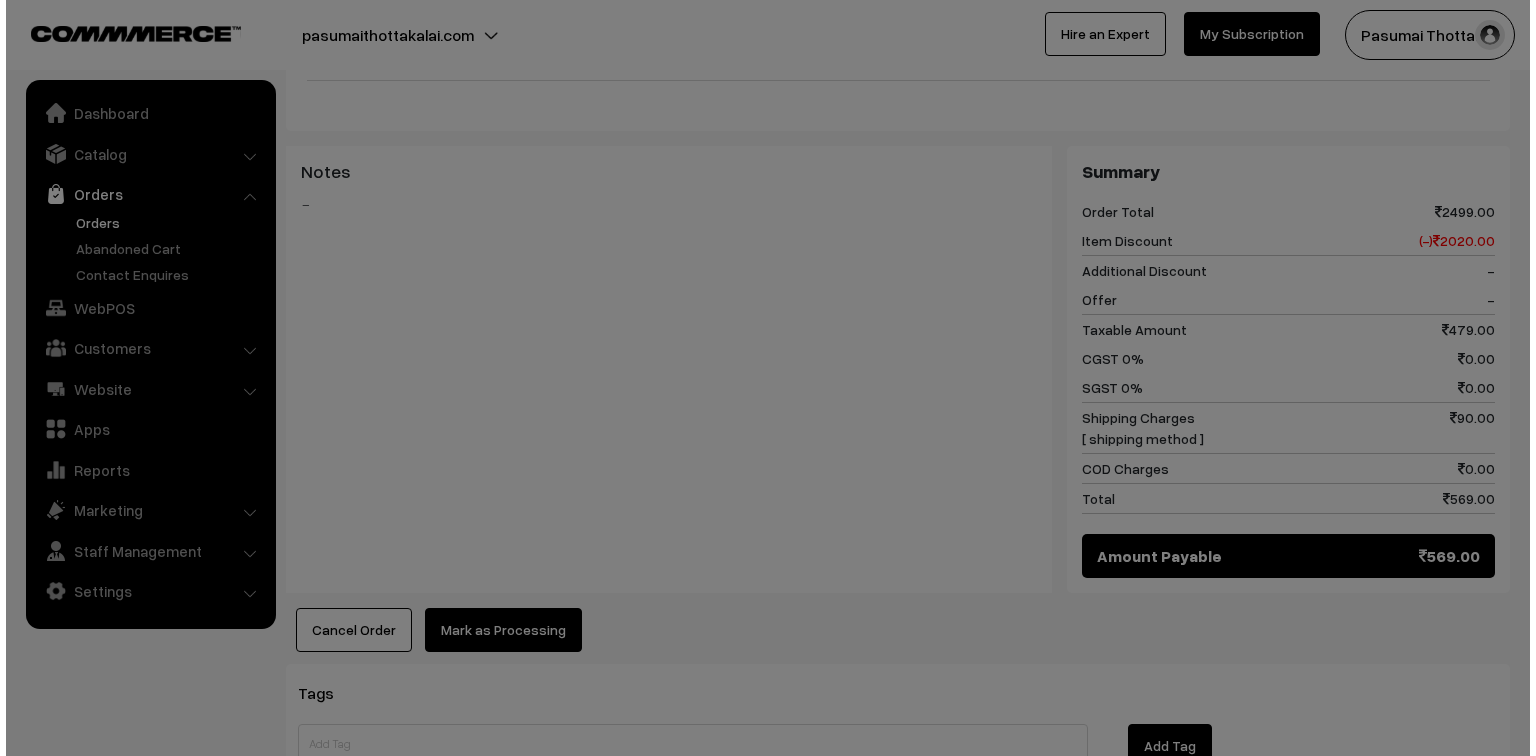 scroll, scrollTop: 881, scrollLeft: 0, axis: vertical 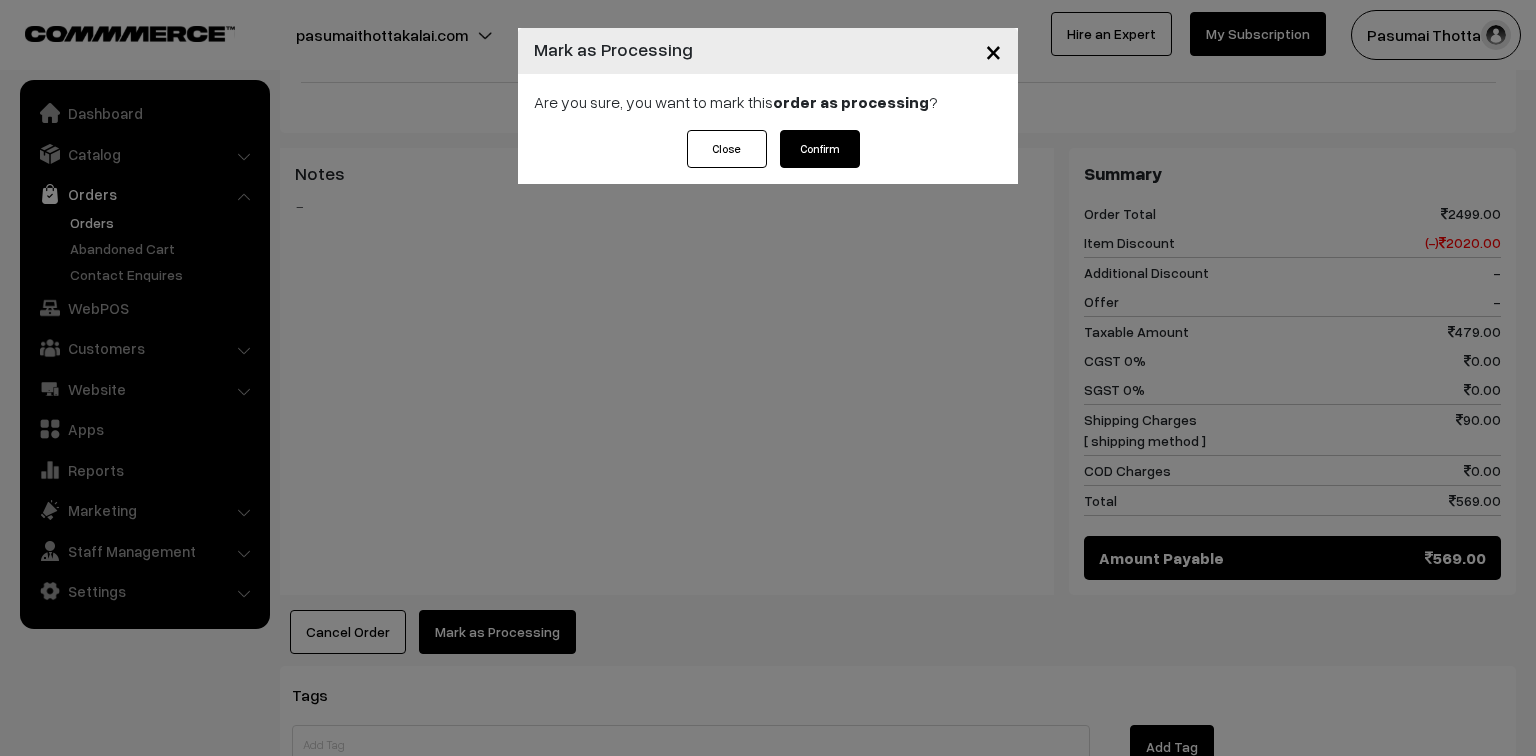 click on "Confirm" at bounding box center [820, 149] 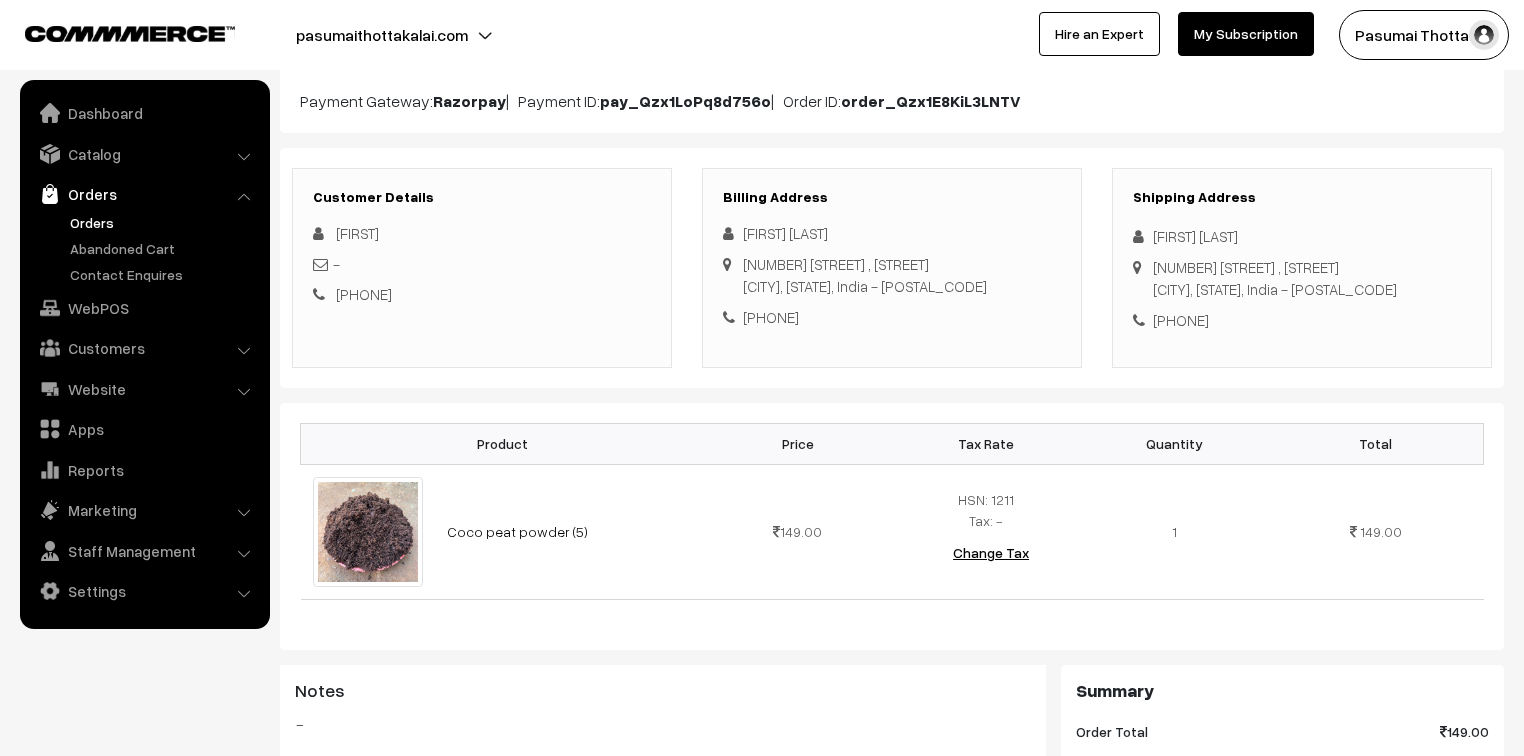 scroll, scrollTop: 240, scrollLeft: 0, axis: vertical 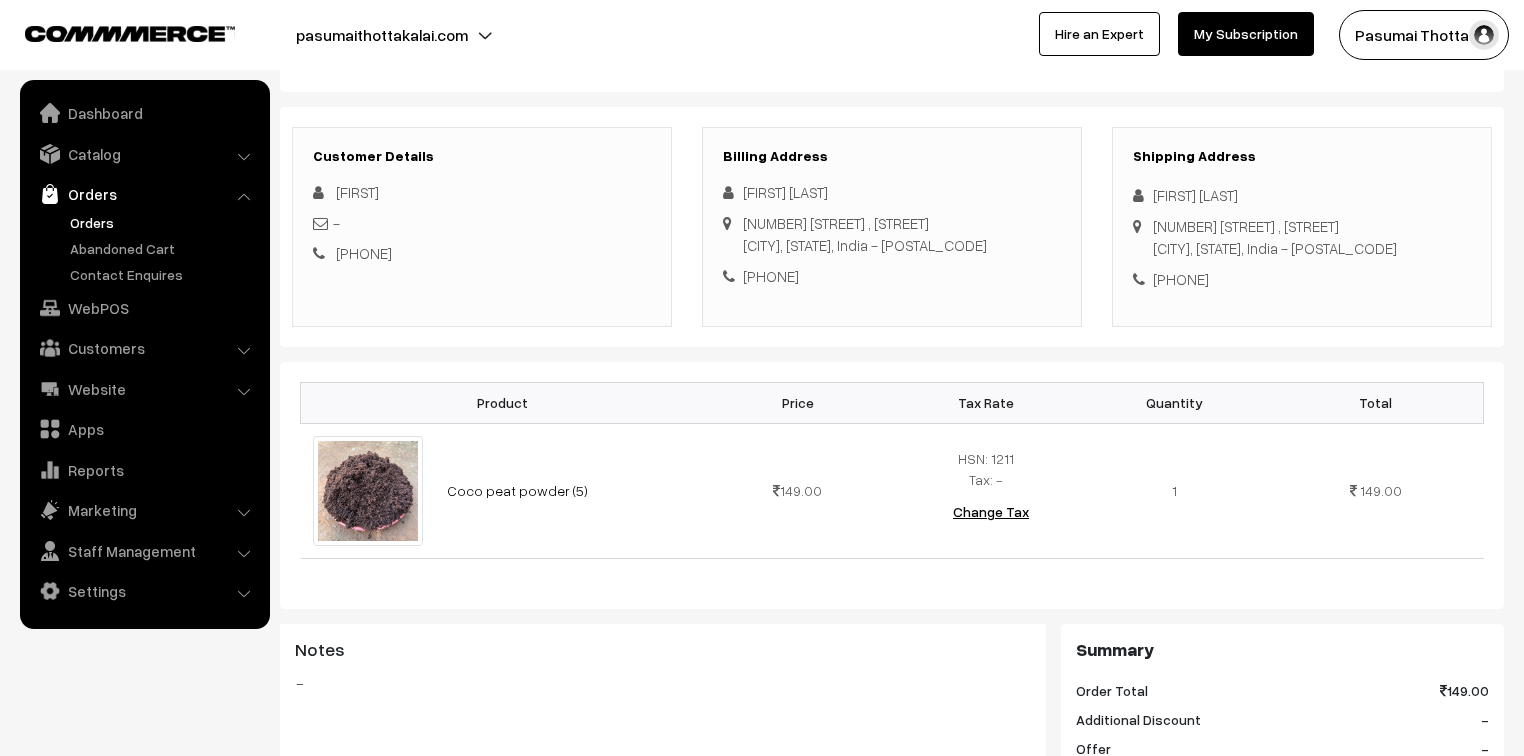 drag, startPoint x: 1150, startPoint y: 194, endPoint x: 1277, endPoint y: 280, distance: 153.37862 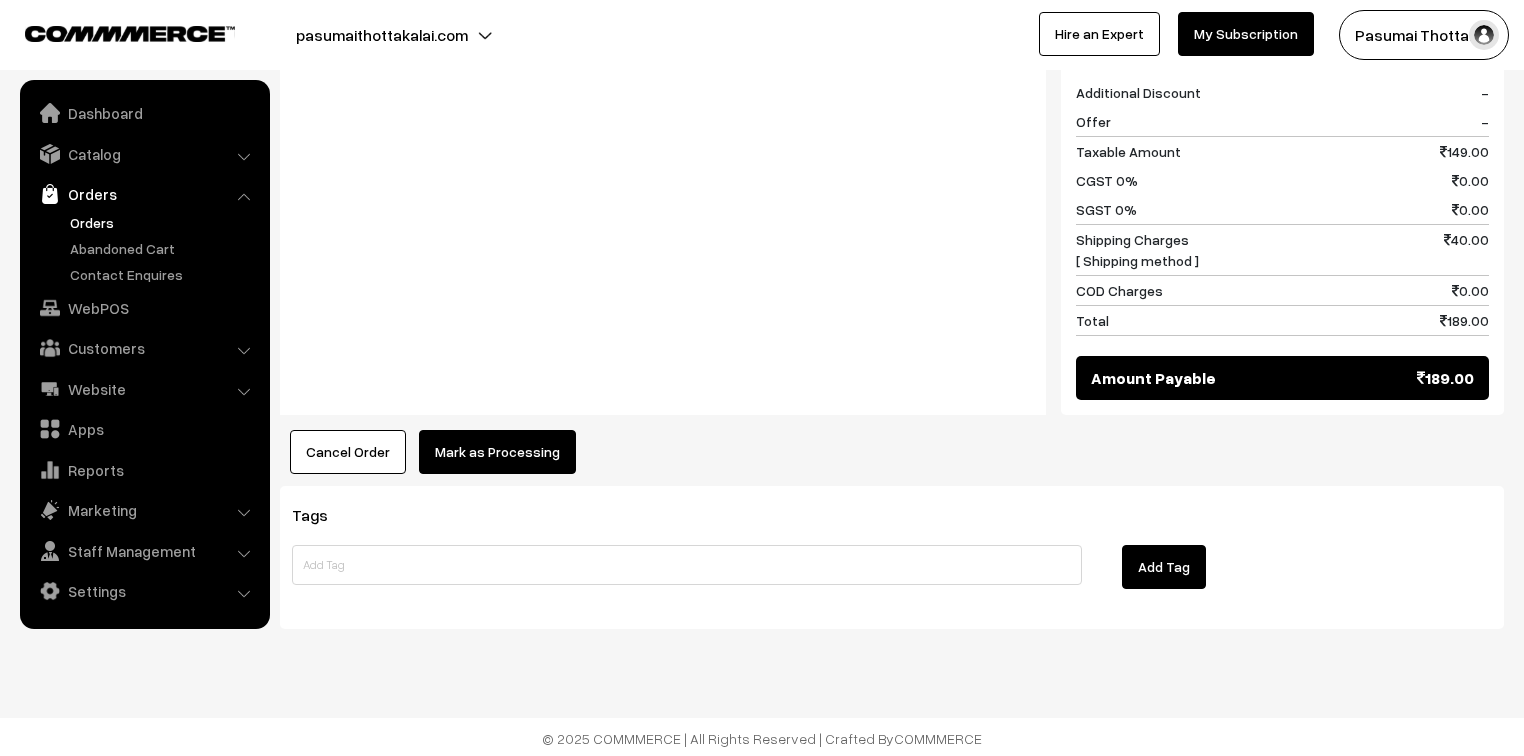 click on "Mark as Processing" at bounding box center [497, 452] 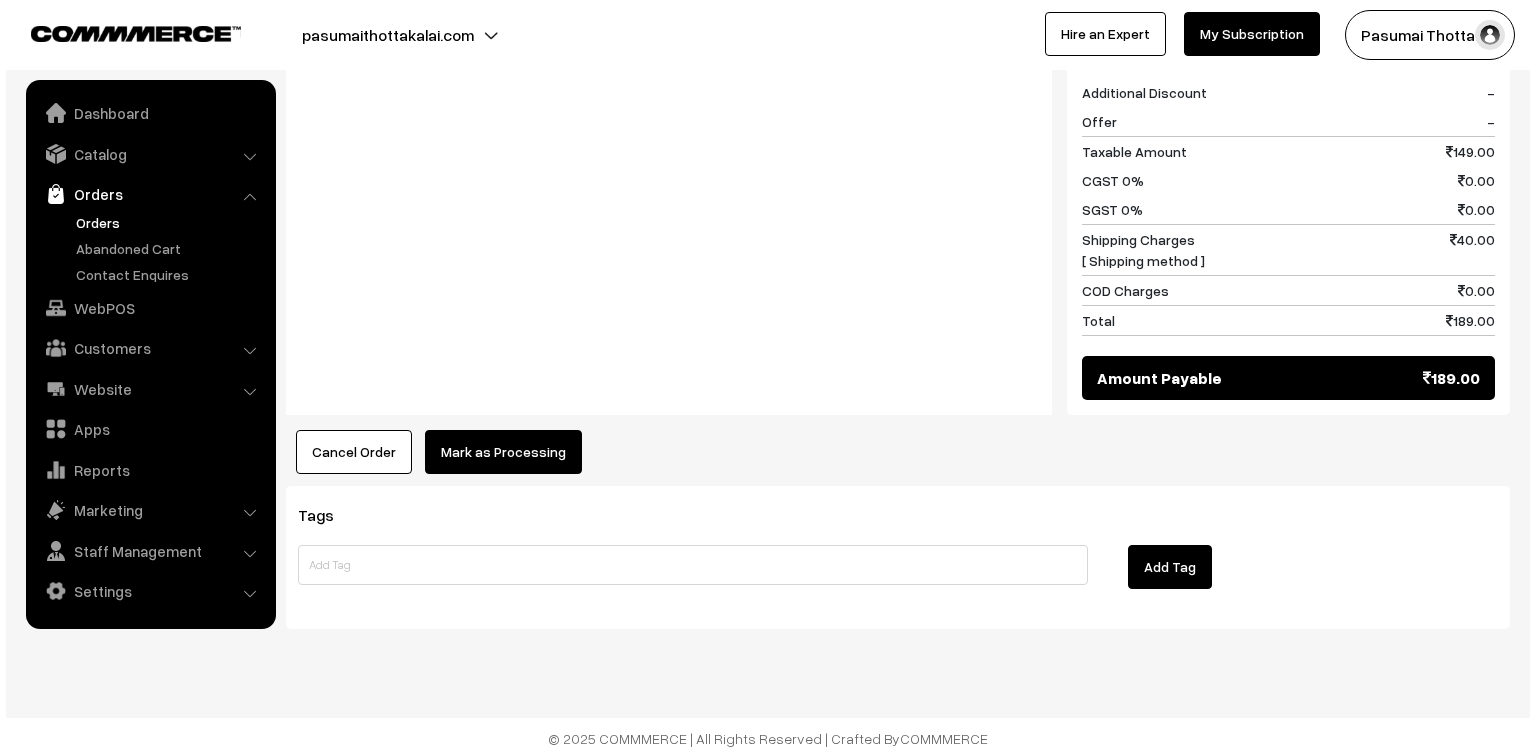 scroll, scrollTop: 868, scrollLeft: 0, axis: vertical 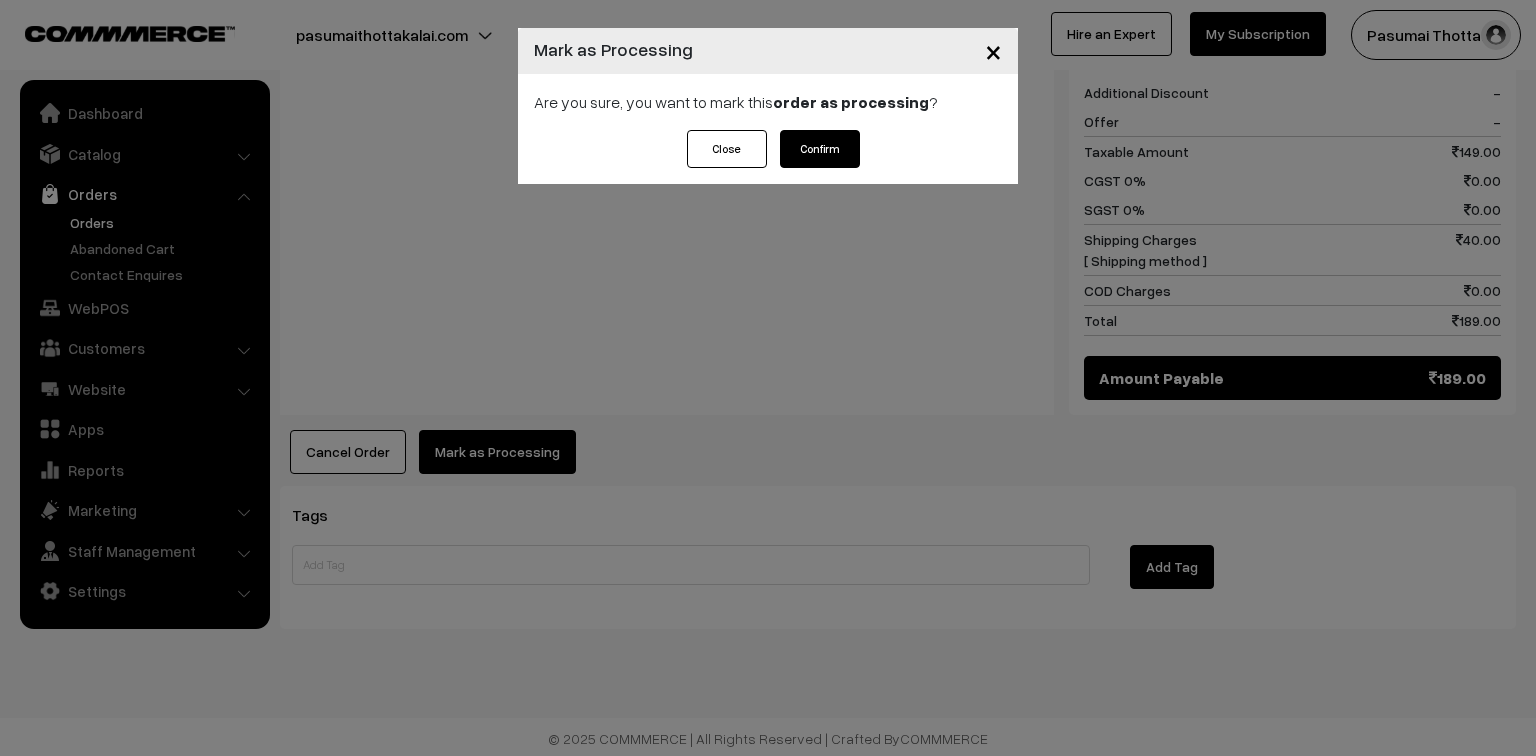 click on "Confirm" at bounding box center (820, 149) 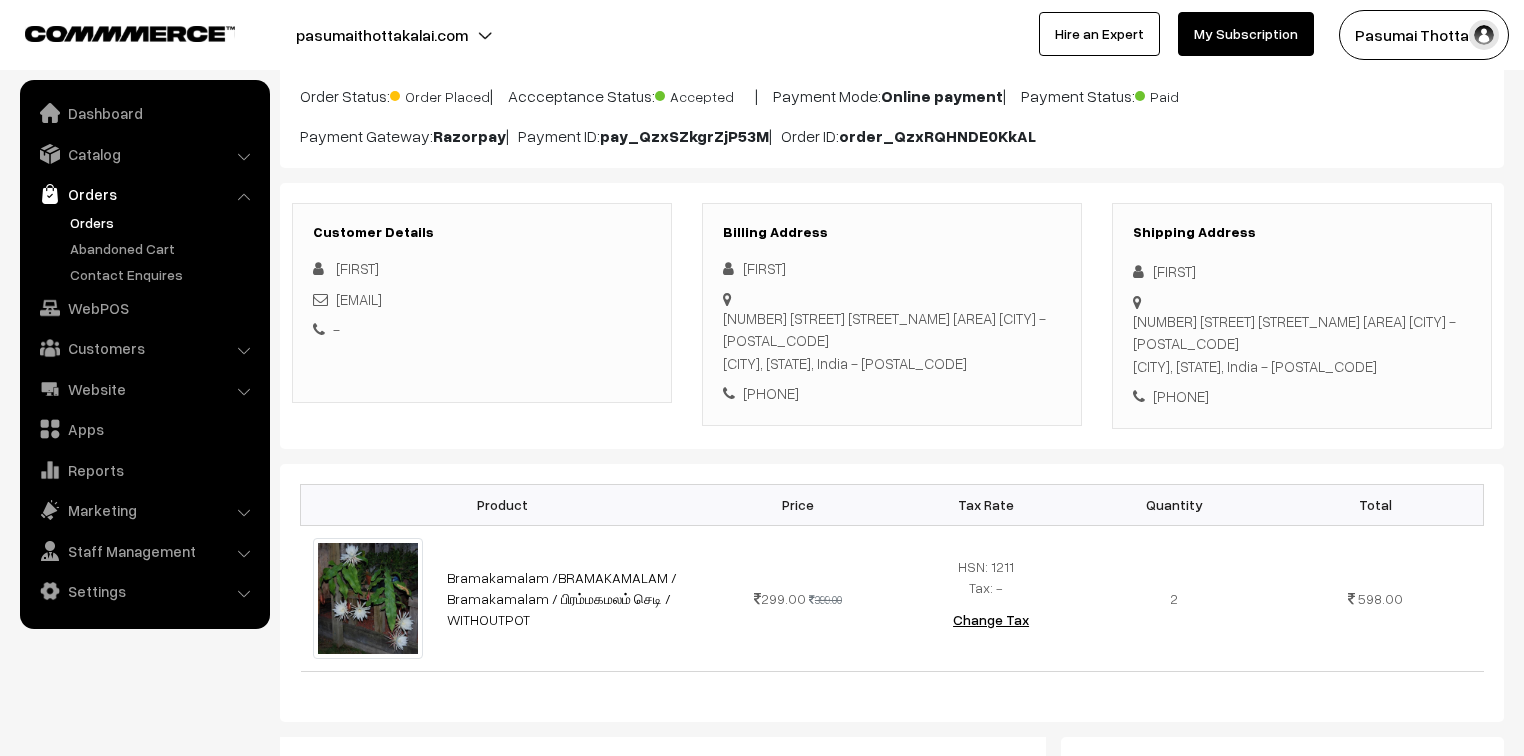 scroll, scrollTop: 160, scrollLeft: 0, axis: vertical 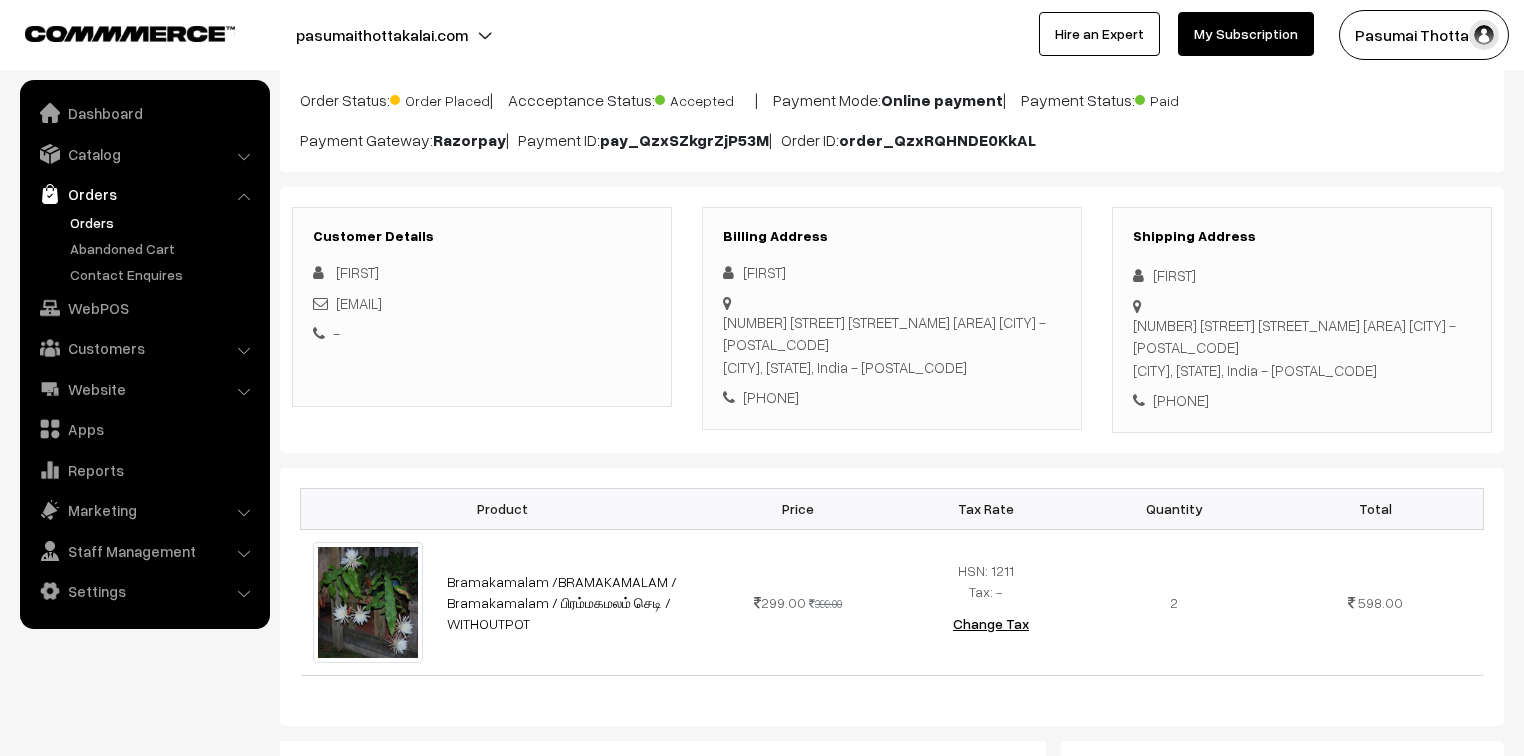drag, startPoint x: 1151, startPoint y: 279, endPoint x: 1255, endPoint y: 424, distance: 178.44046 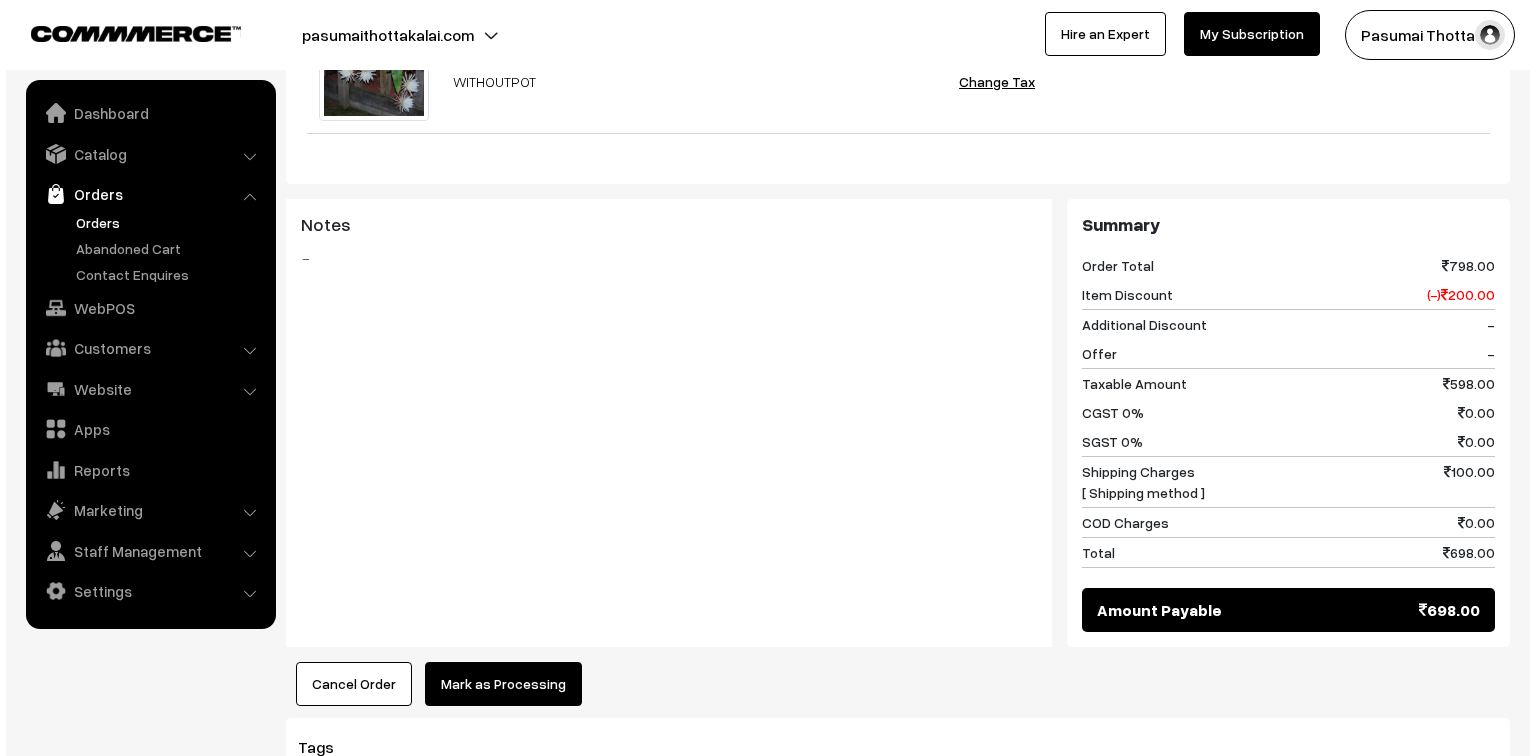 scroll, scrollTop: 800, scrollLeft: 0, axis: vertical 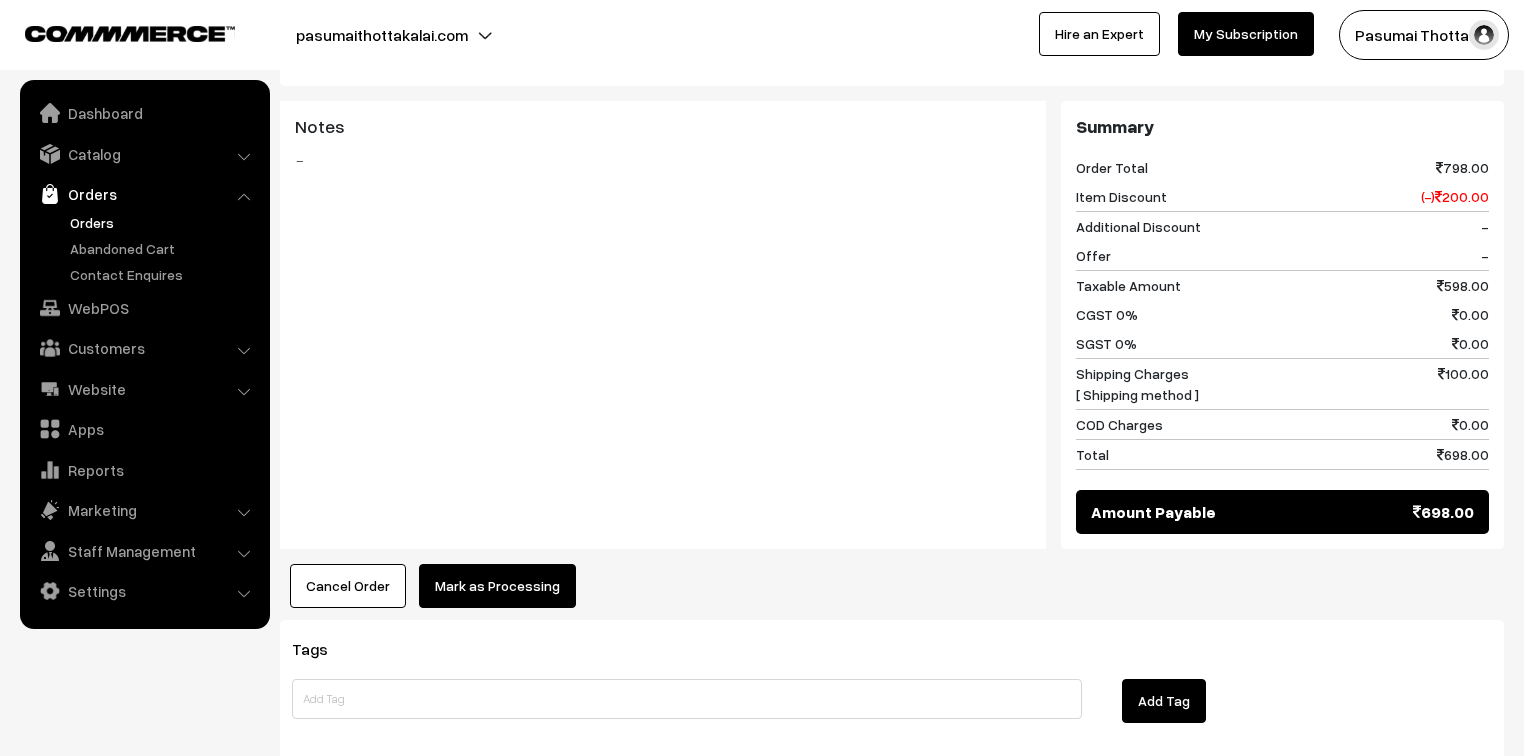click on "Mark as Processing" at bounding box center [497, 586] 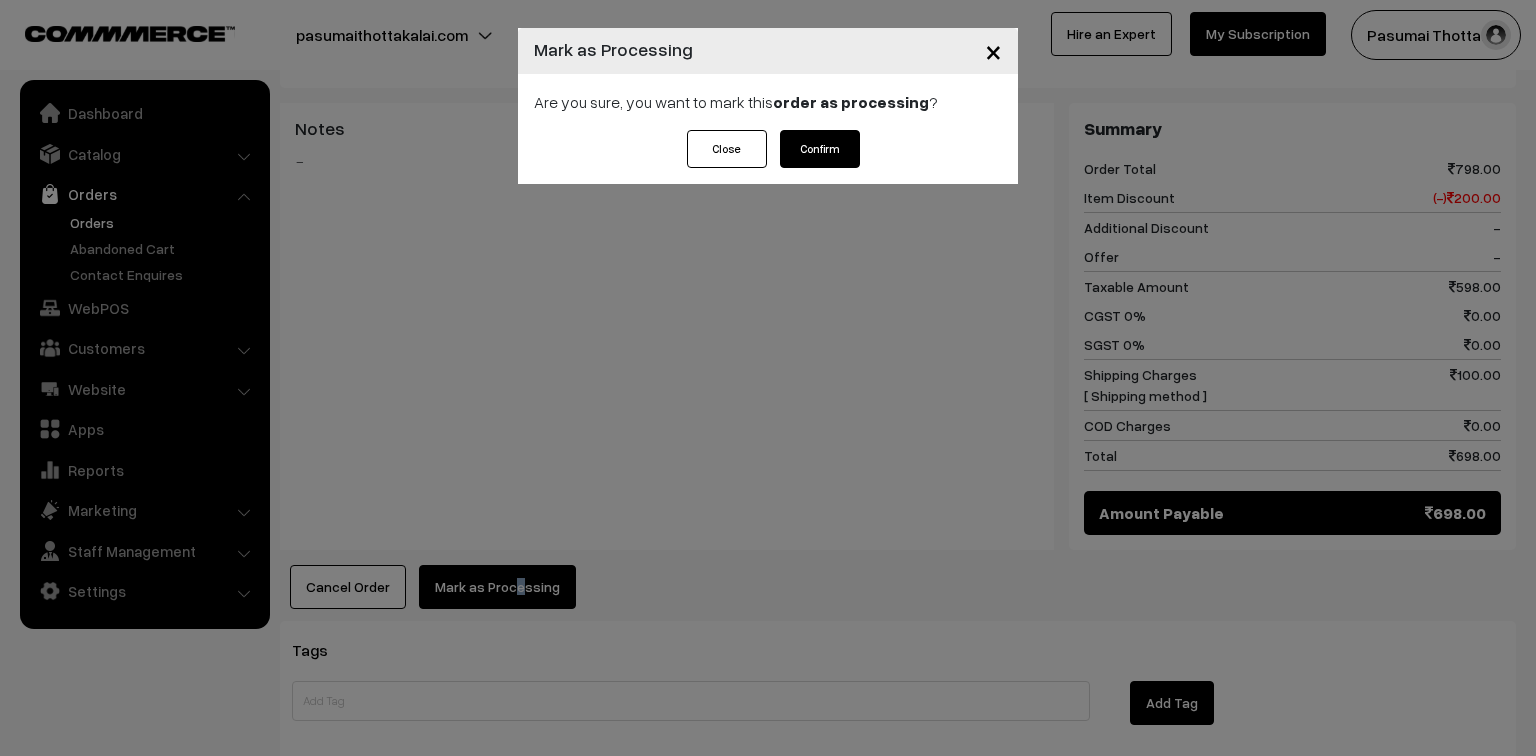 click on "Confirm" at bounding box center (820, 149) 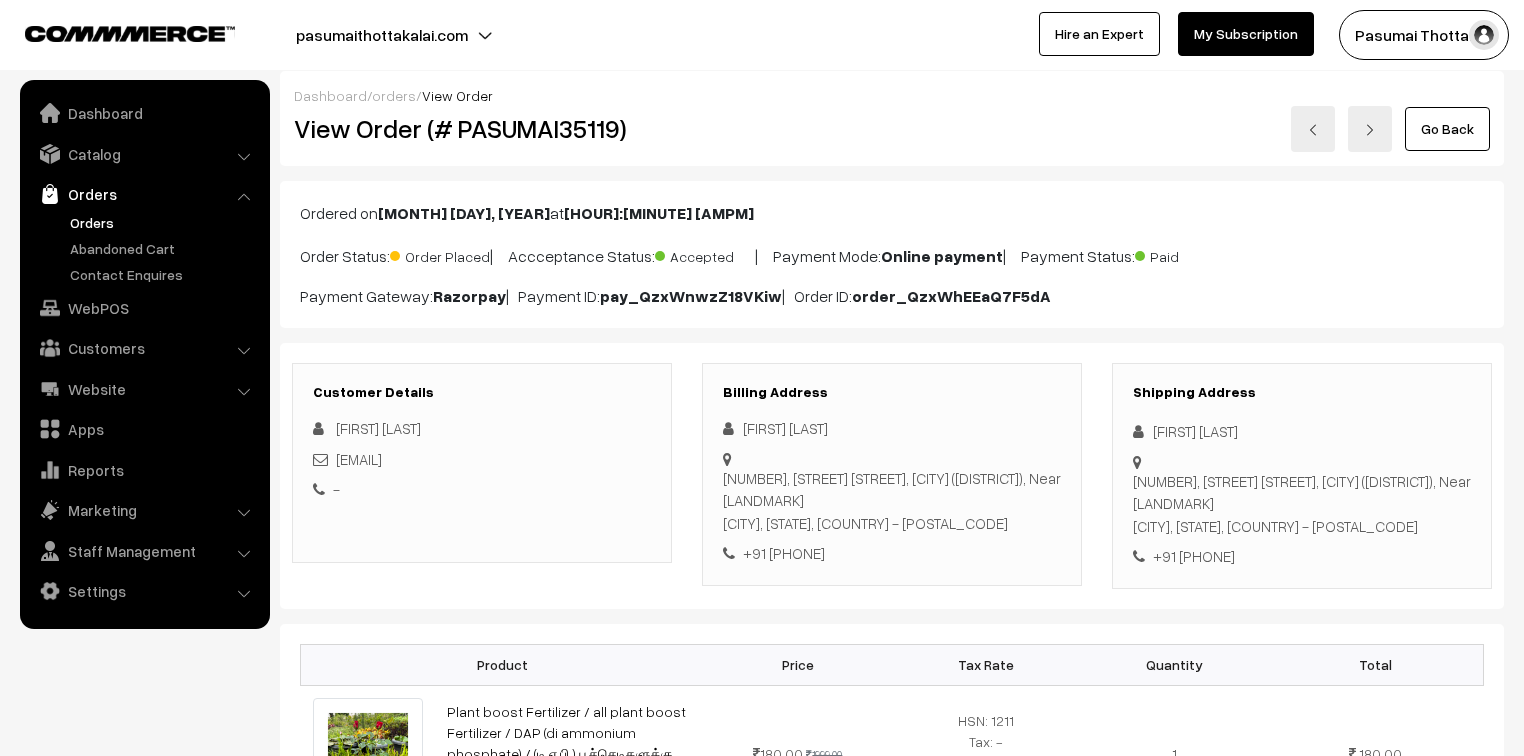 scroll, scrollTop: 240, scrollLeft: 0, axis: vertical 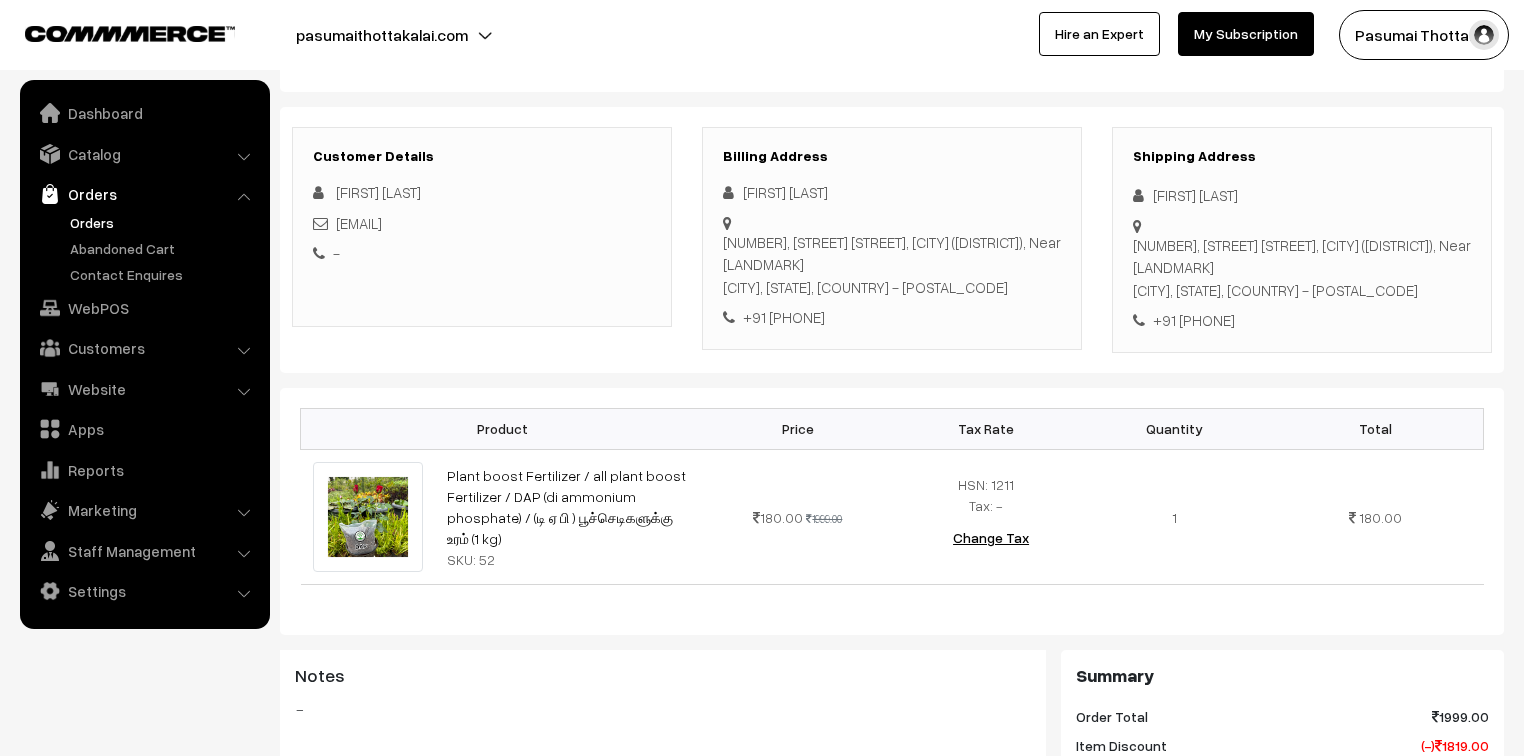 drag, startPoint x: 1154, startPoint y: 197, endPoint x: 1310, endPoint y: 336, distance: 208.94258 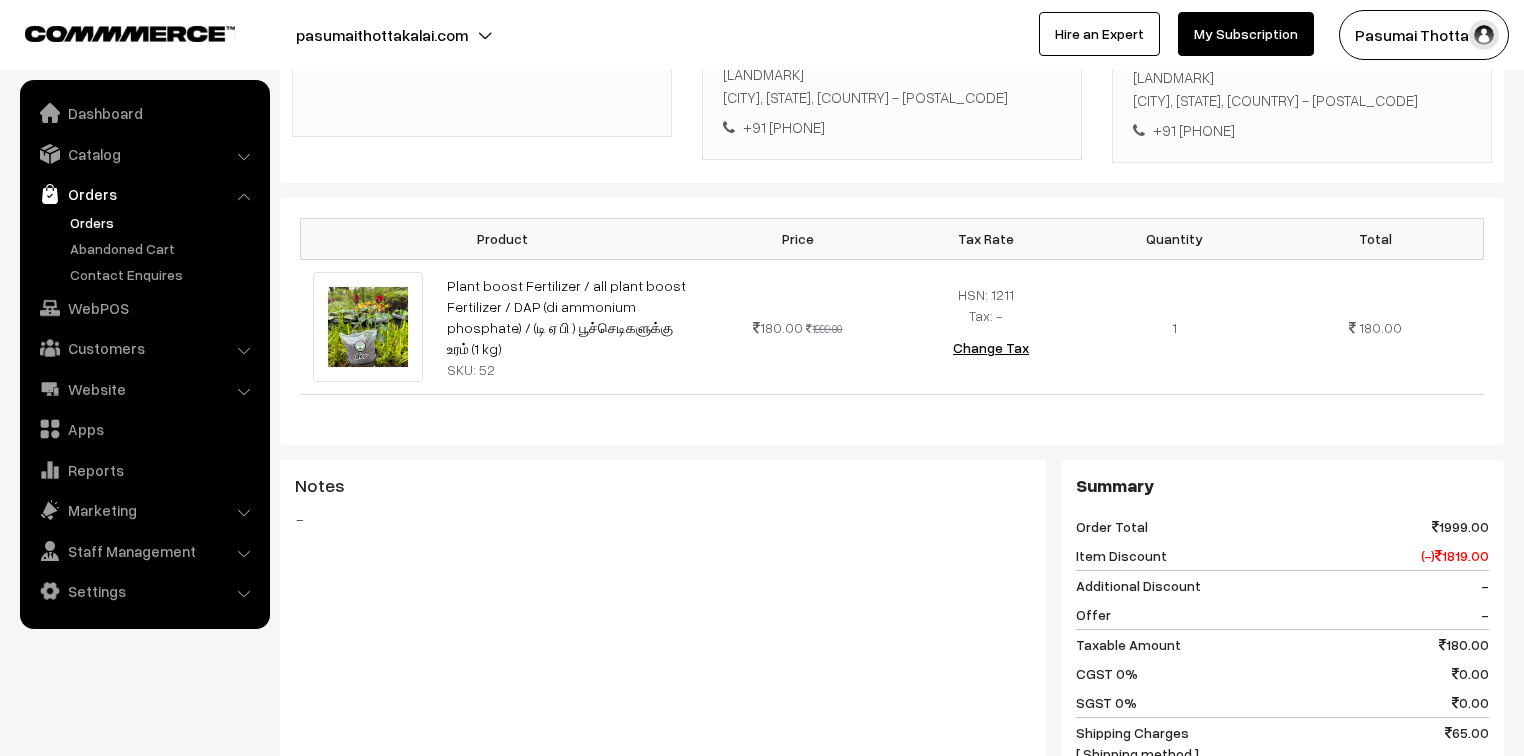 scroll, scrollTop: 480, scrollLeft: 0, axis: vertical 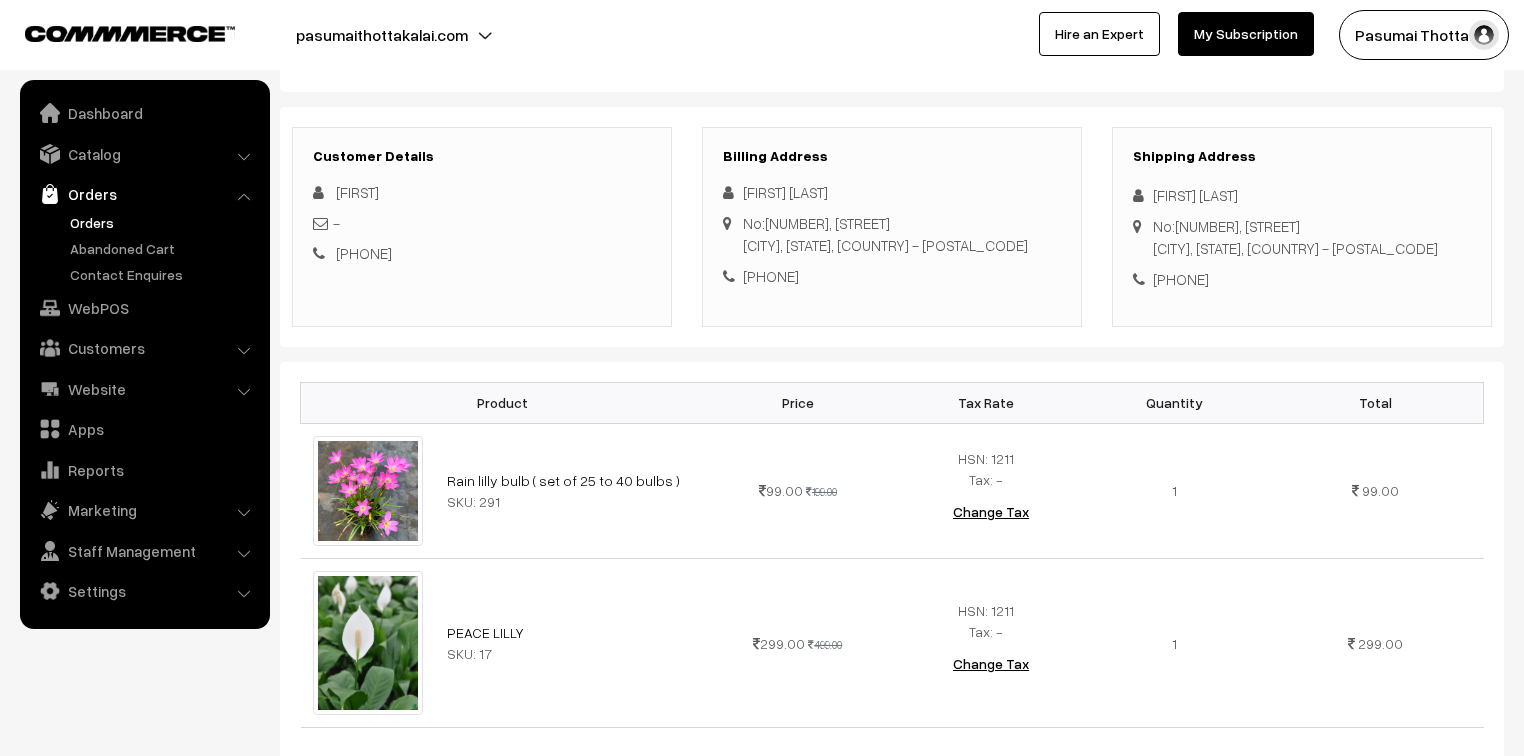 drag, startPoint x: 1192, startPoint y: 215, endPoint x: 1270, endPoint y: 305, distance: 119.096596 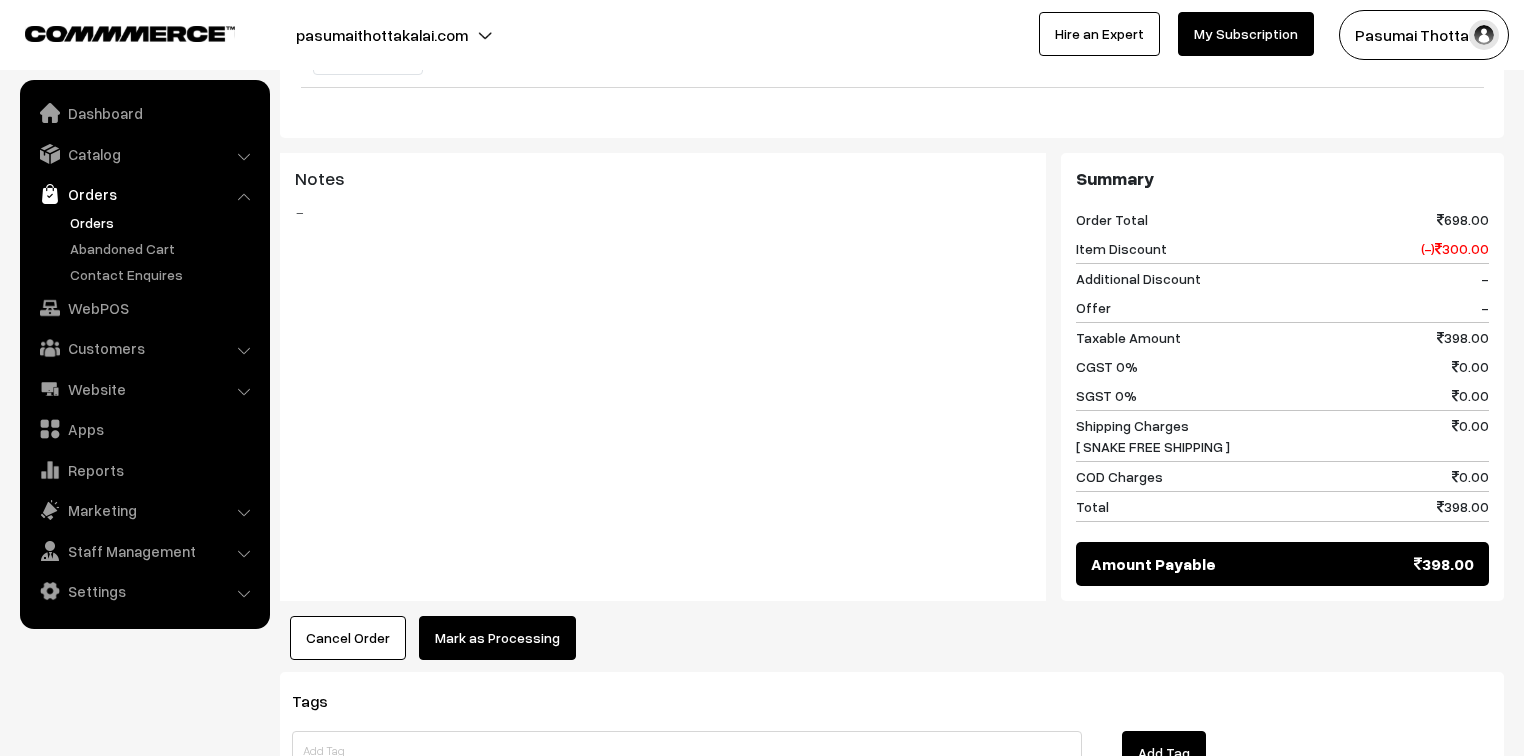 click on "Mark as Processing" at bounding box center [497, 638] 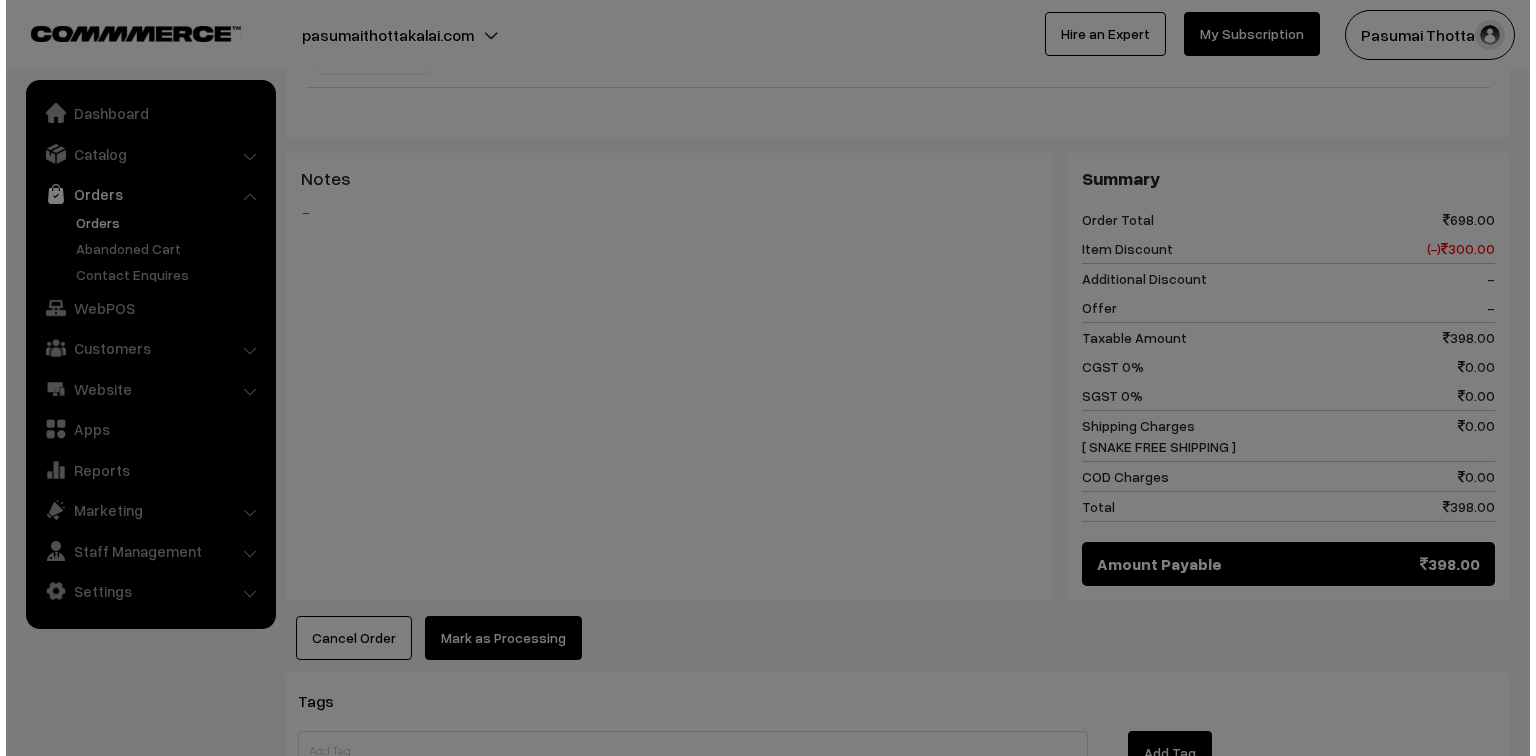scroll, scrollTop: 881, scrollLeft: 0, axis: vertical 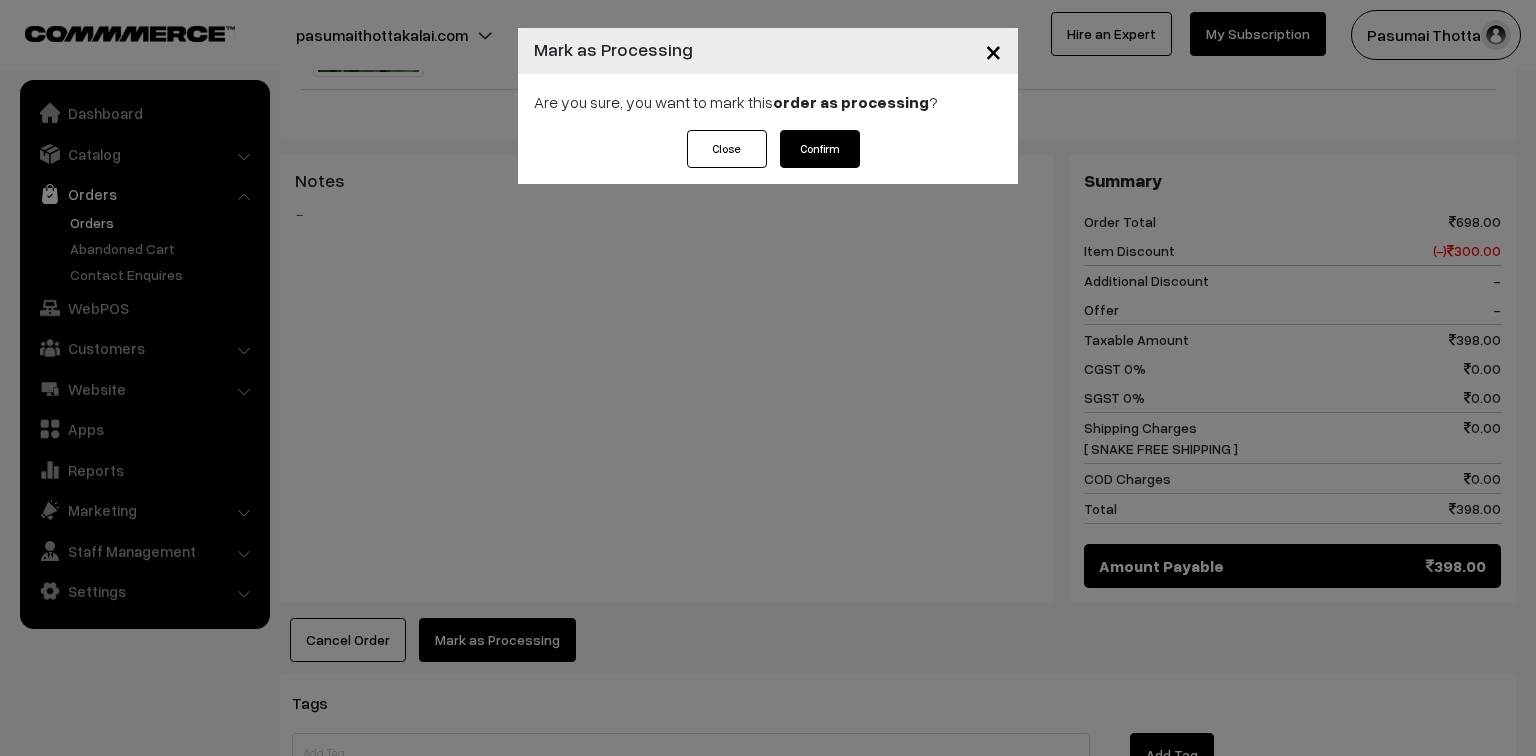 click on "Confirm" at bounding box center (820, 149) 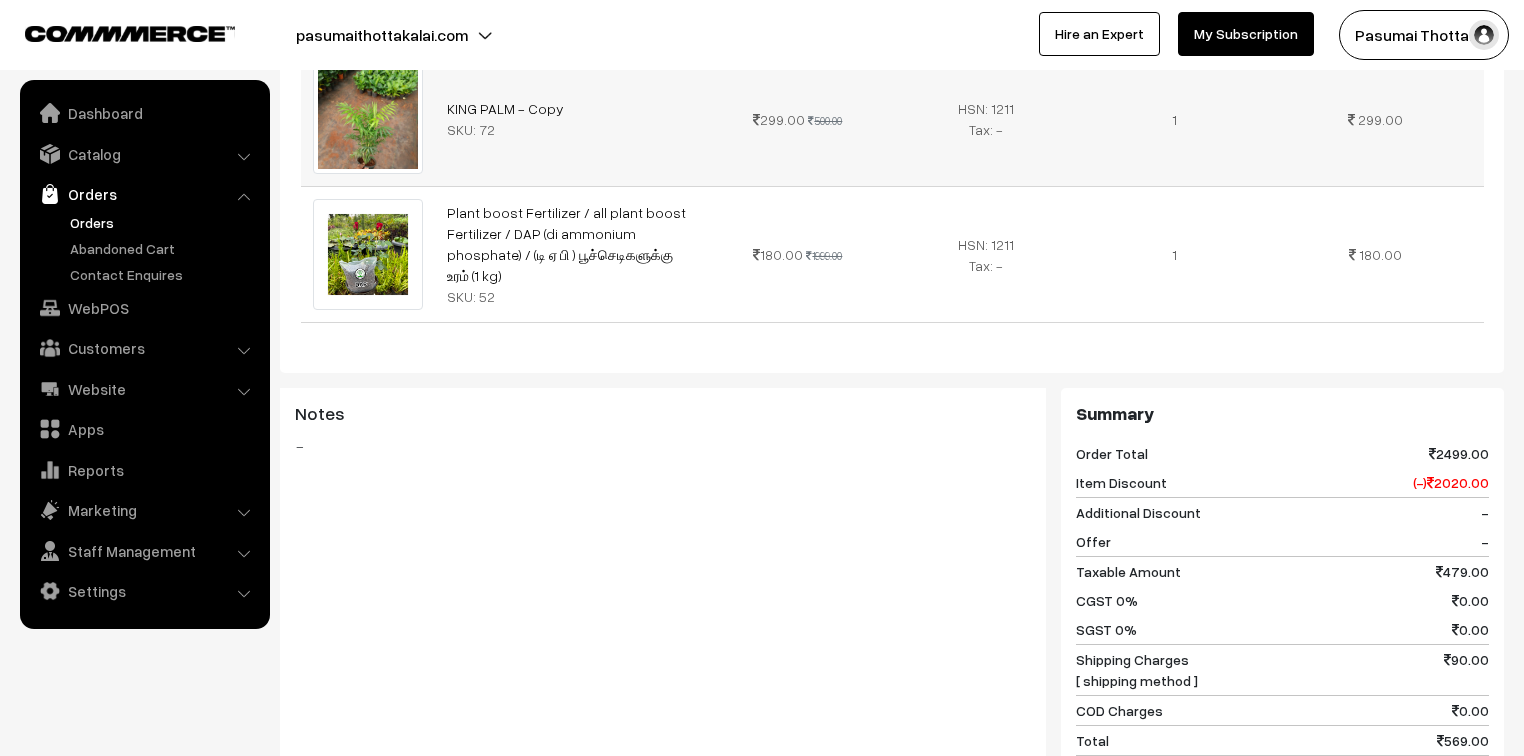 scroll, scrollTop: 800, scrollLeft: 0, axis: vertical 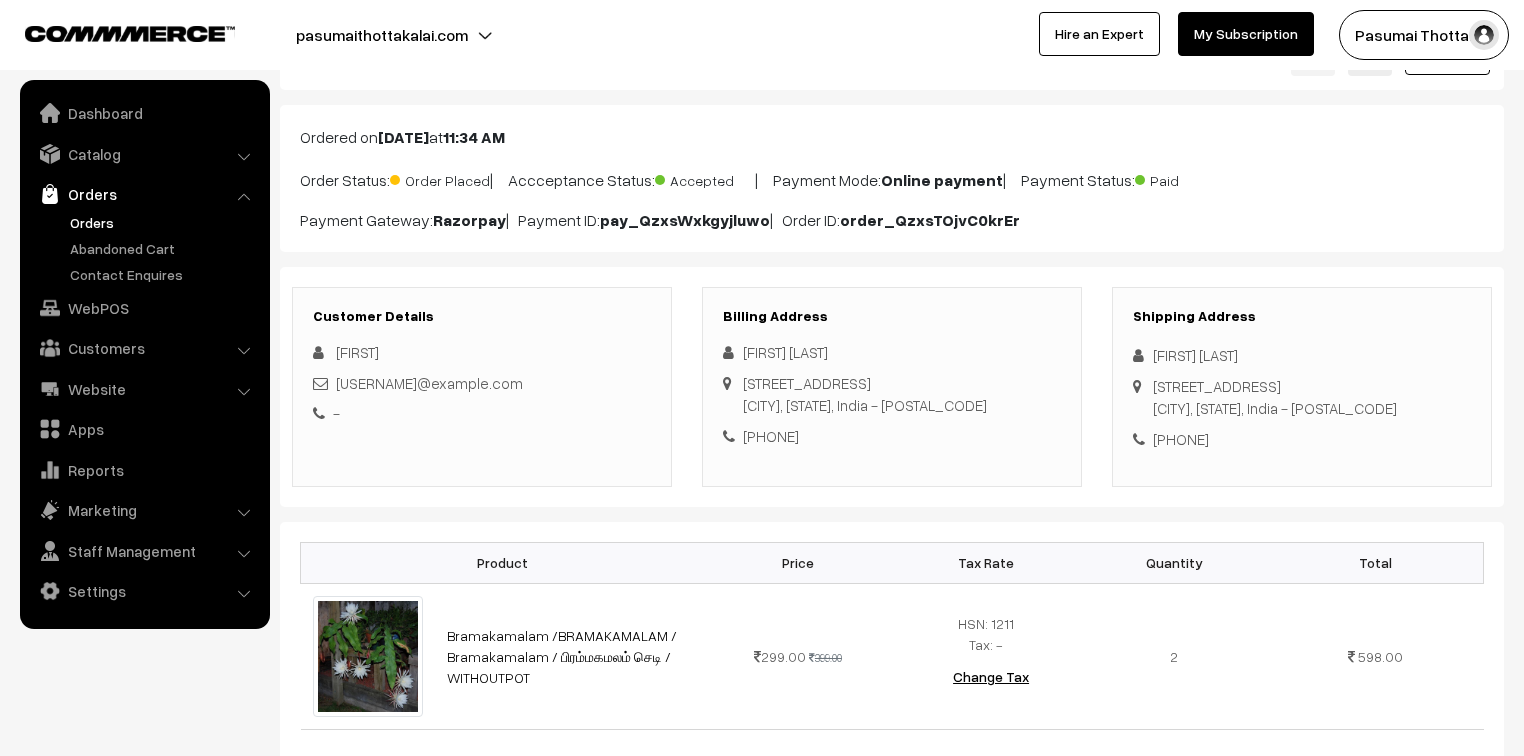 drag, startPoint x: 1148, startPoint y: 358, endPoint x: 1265, endPoint y: 488, distance: 174.89711 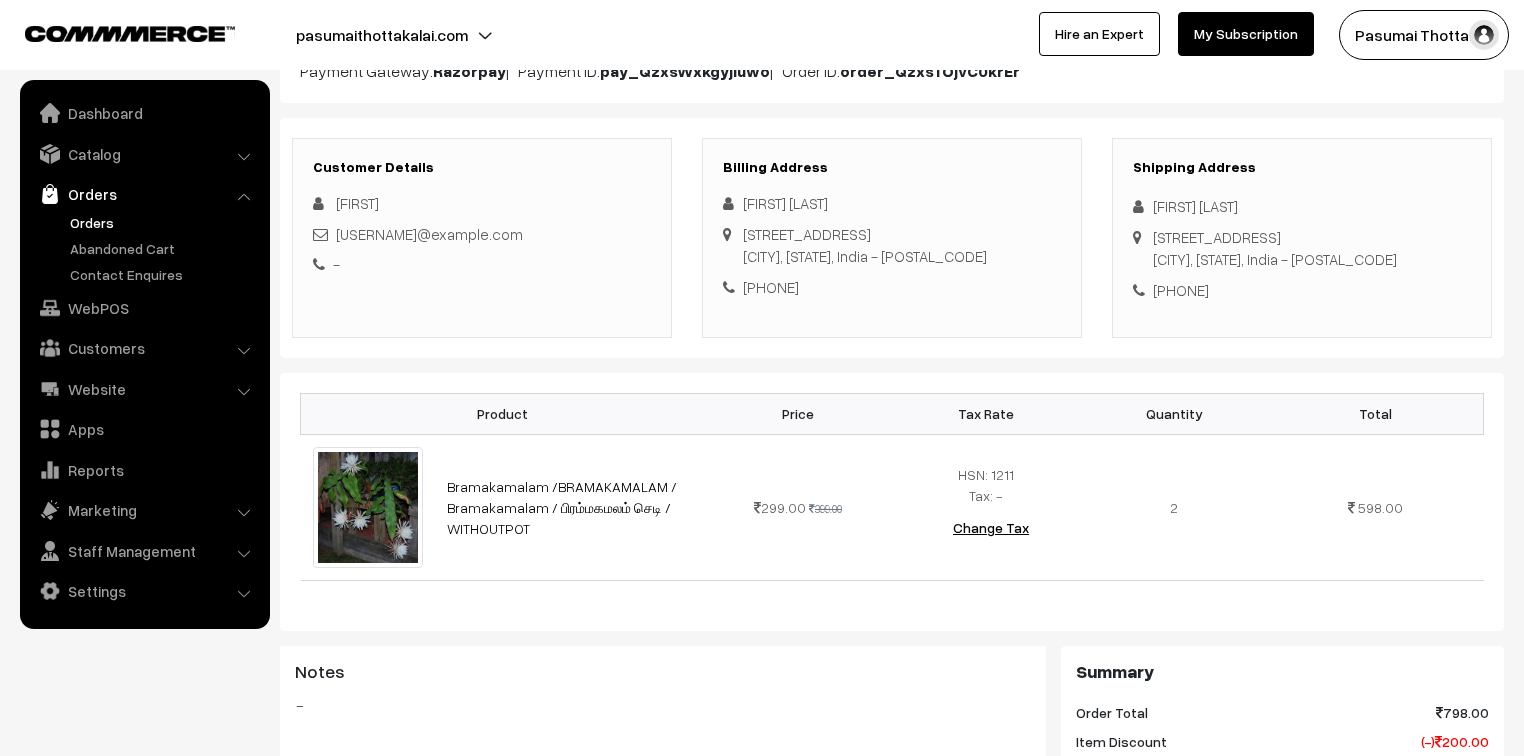 scroll, scrollTop: 160, scrollLeft: 0, axis: vertical 